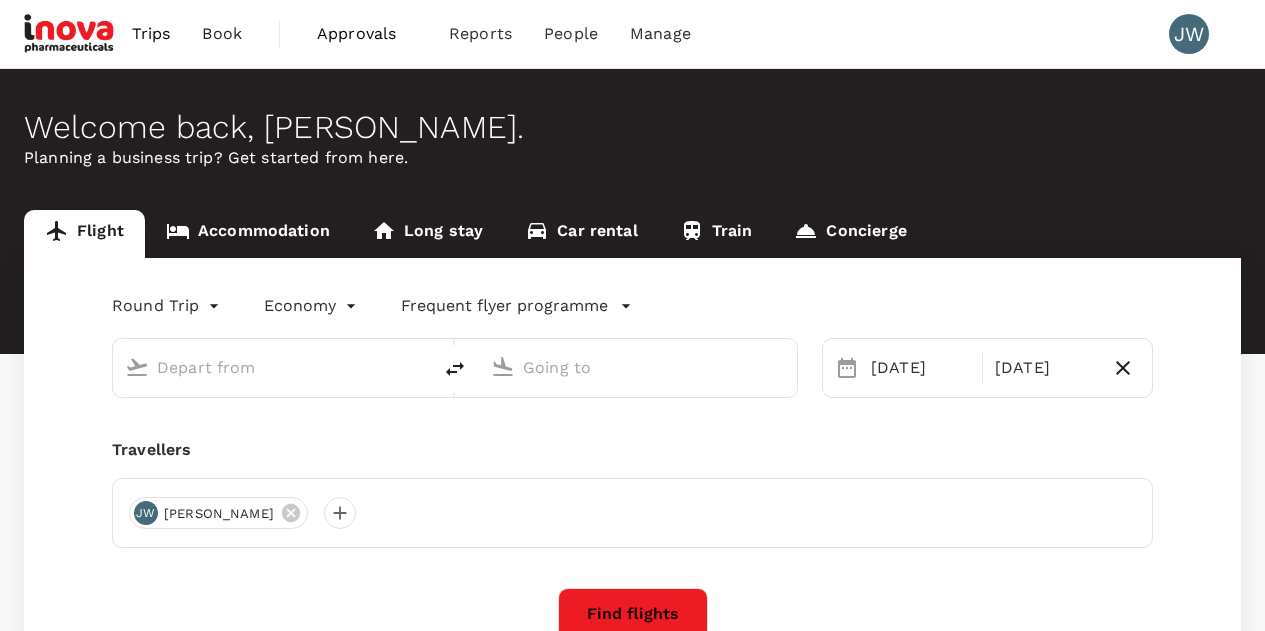 scroll, scrollTop: 0, scrollLeft: 0, axis: both 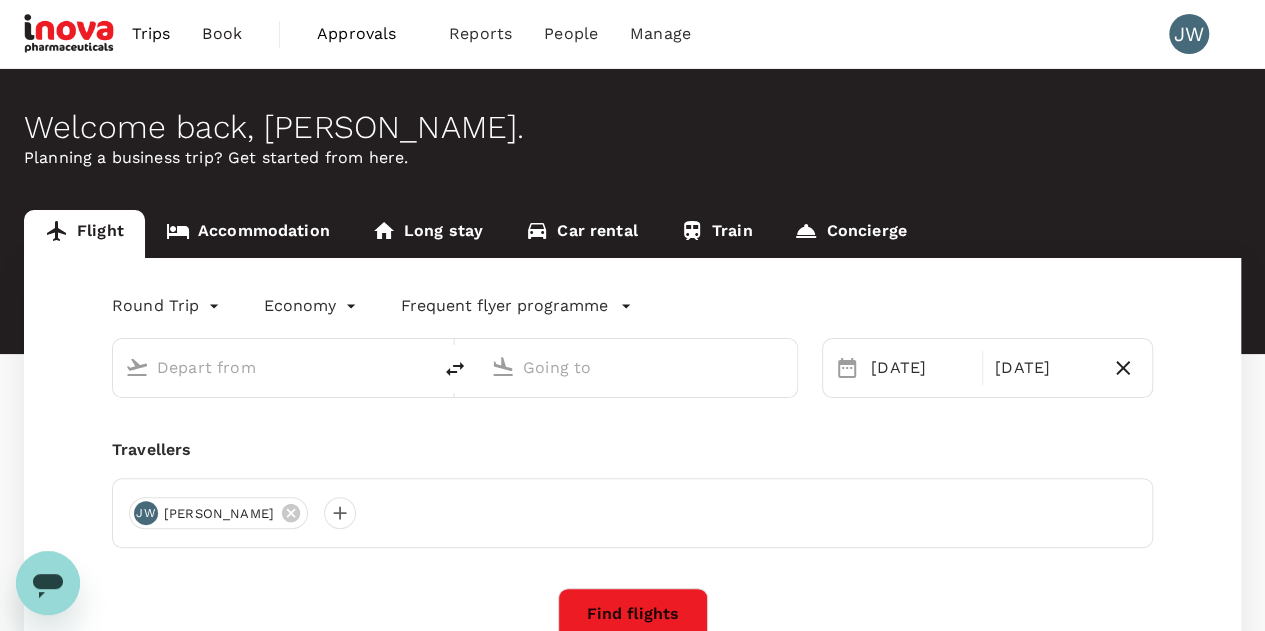 click at bounding box center (273, 367) 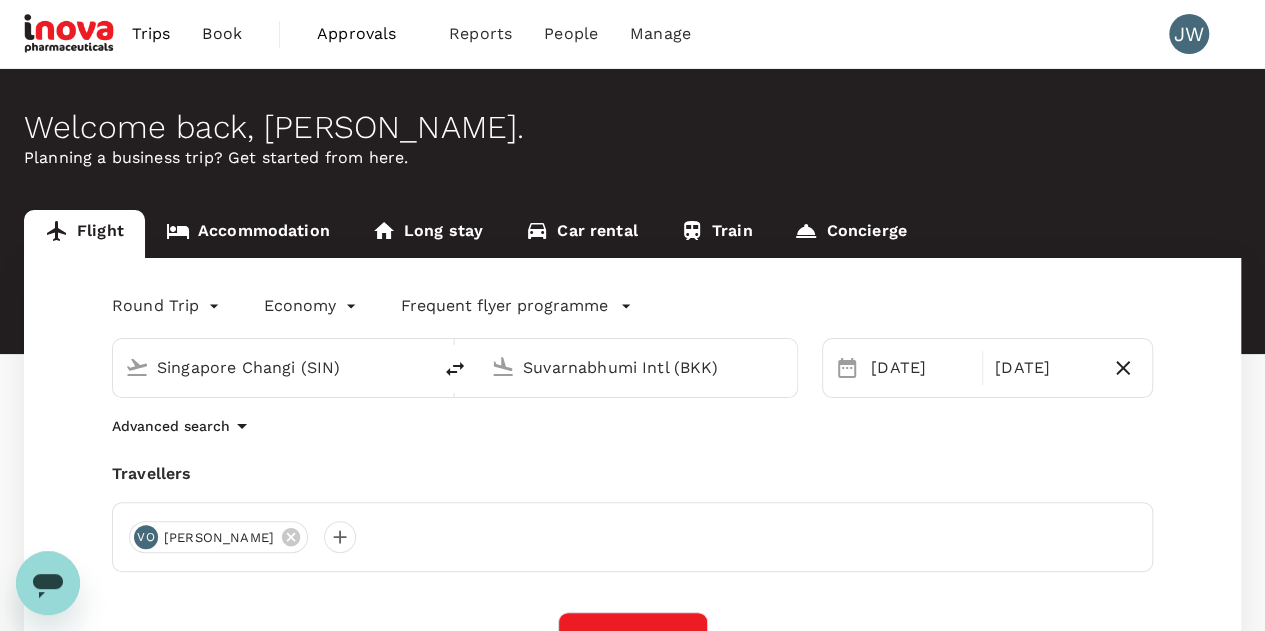 type 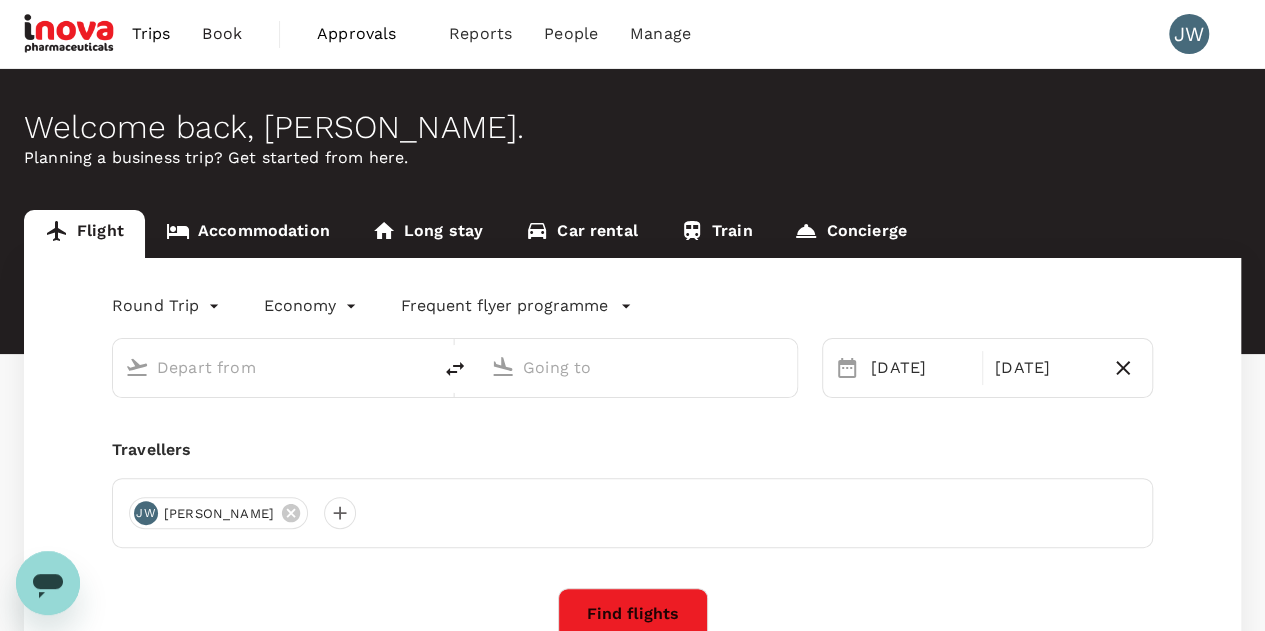 type on "Singapore Changi (SIN)" 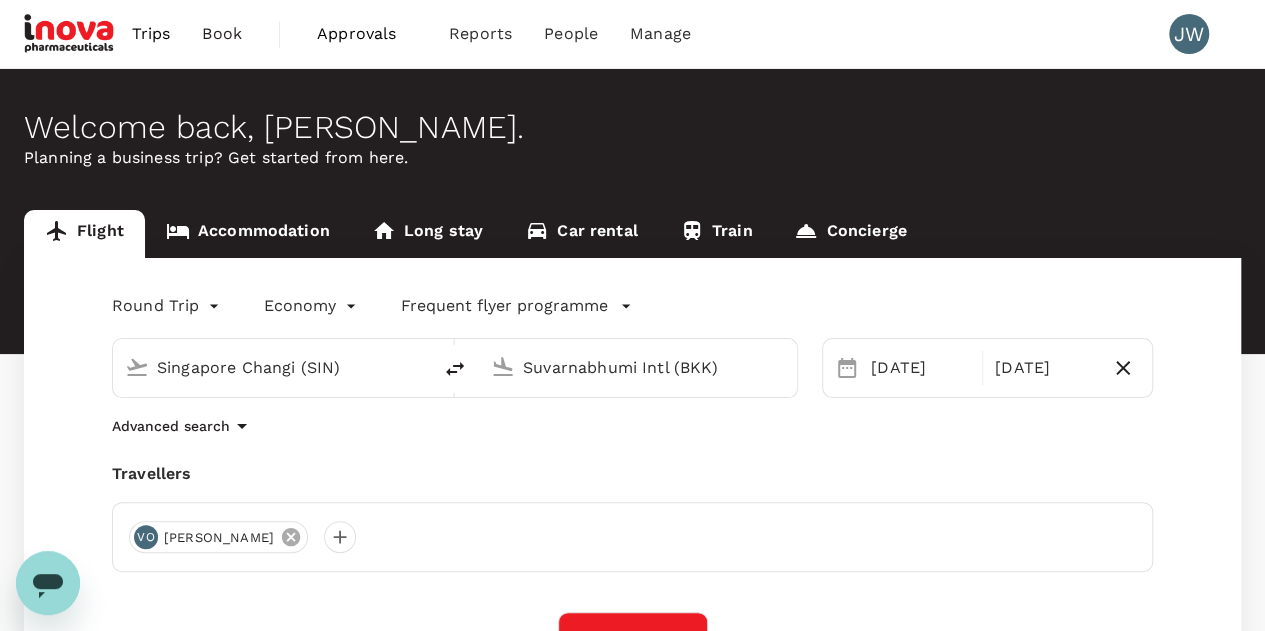 click 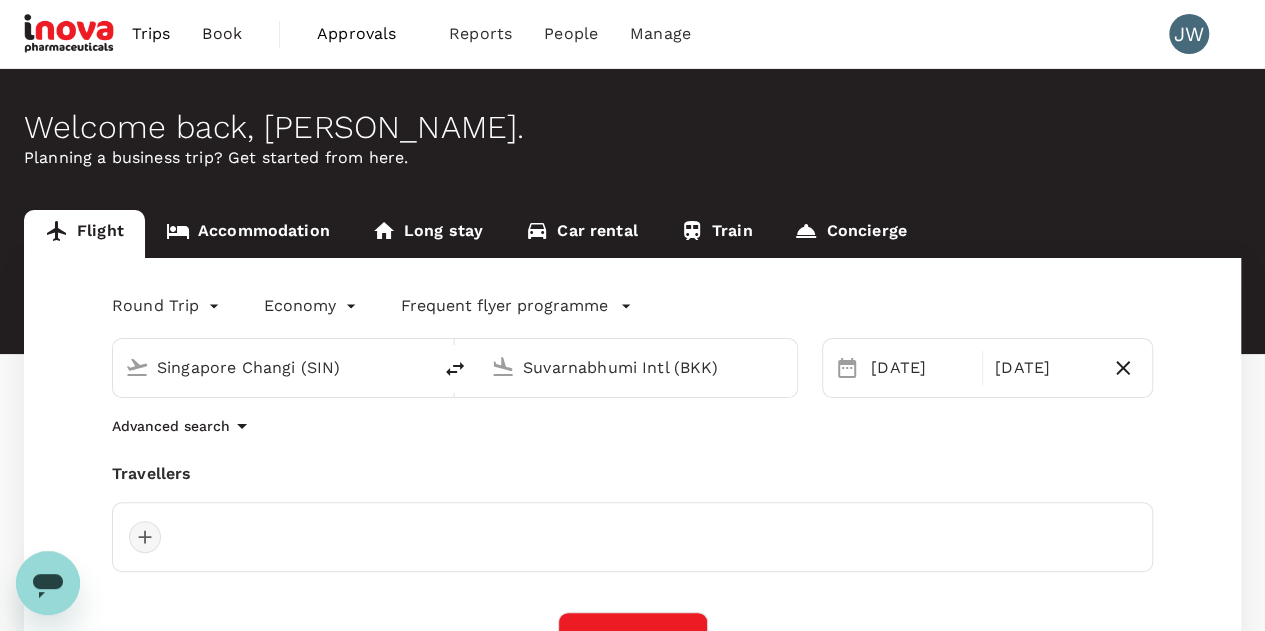 click at bounding box center (145, 537) 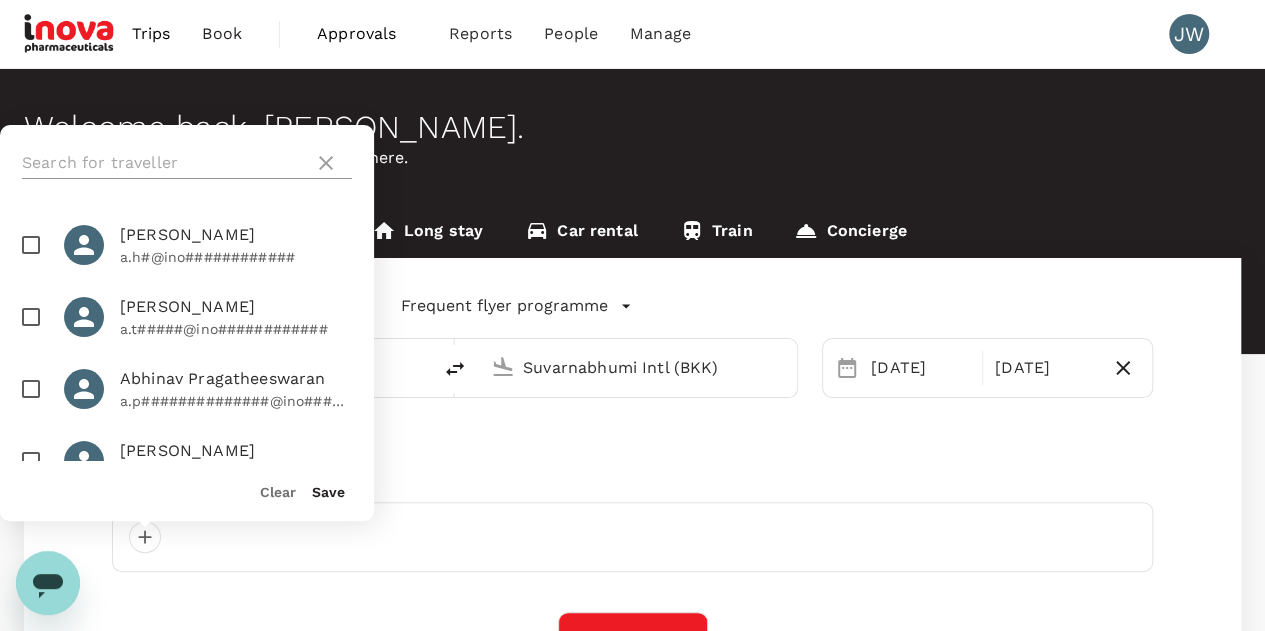 click at bounding box center [164, 163] 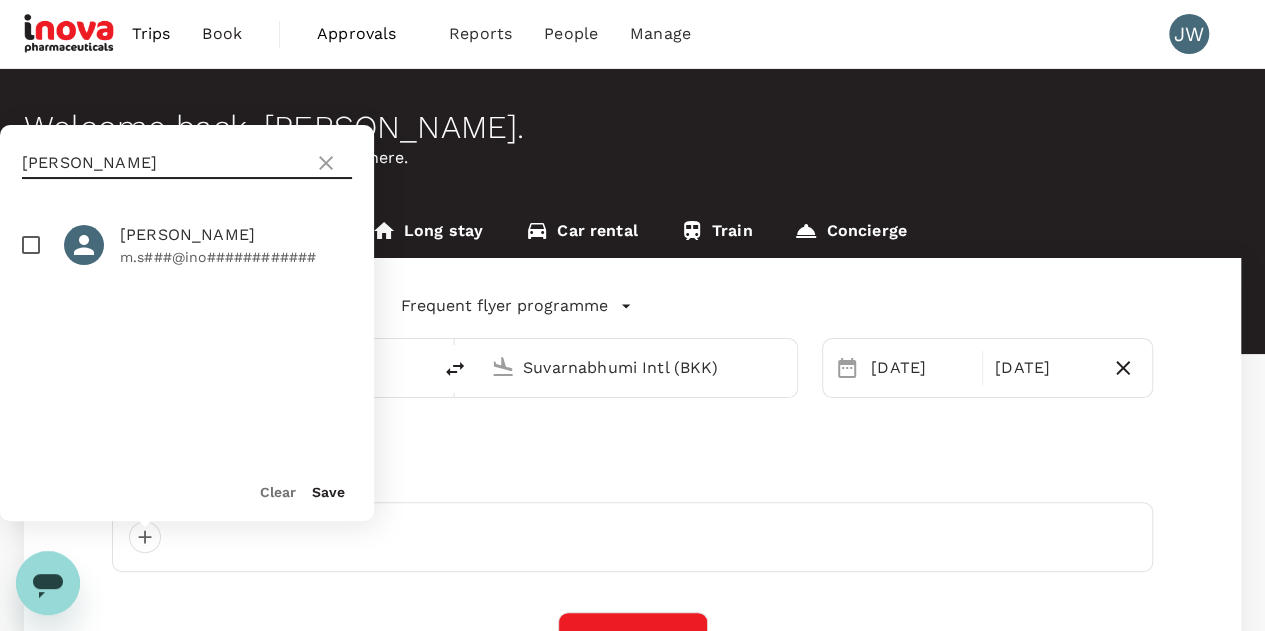 type on "[PERSON_NAME]" 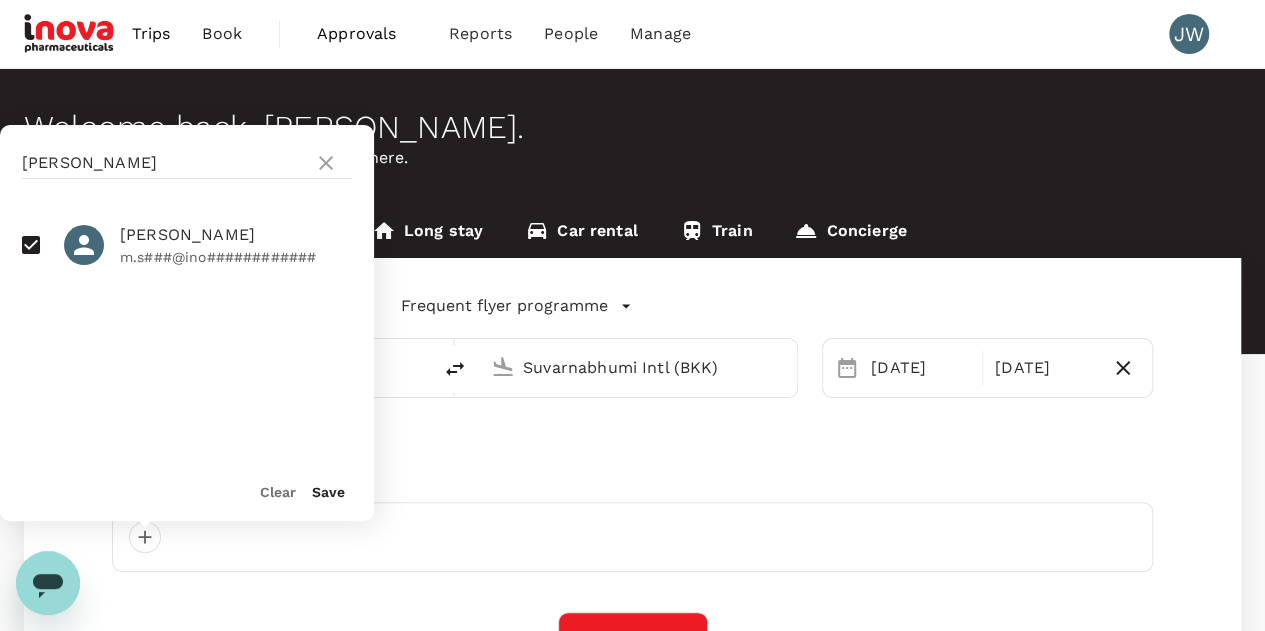 click on "Save" at bounding box center (328, 492) 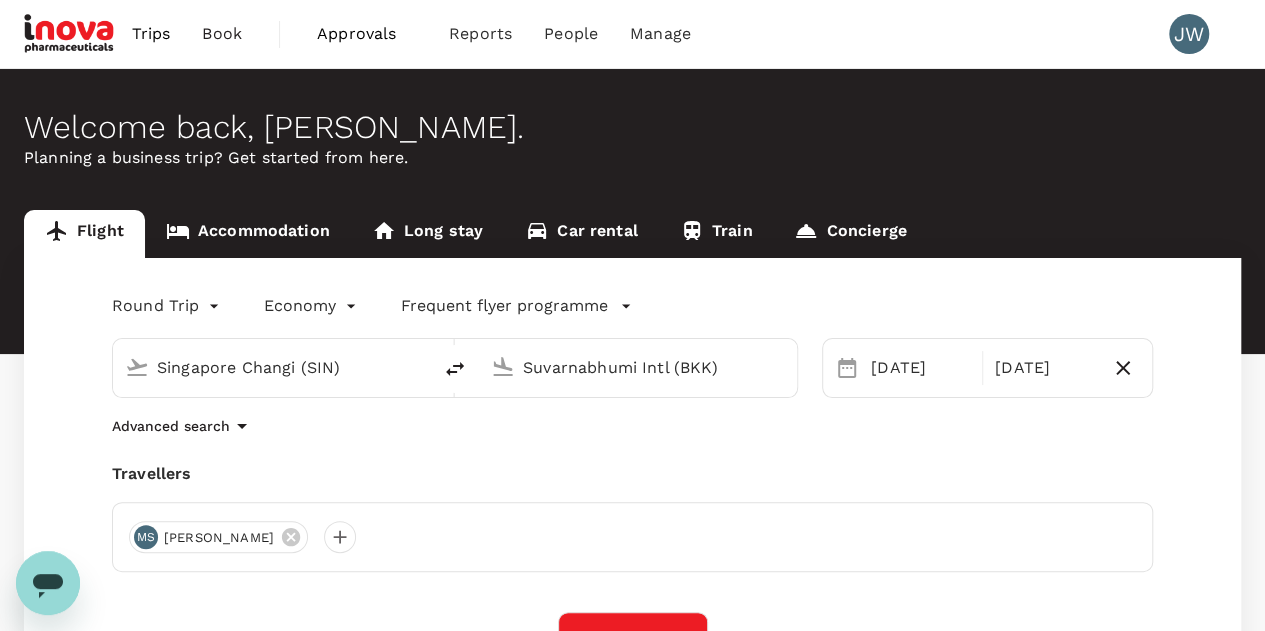 click on "Suvarnabhumi Intl (BKK)" at bounding box center (639, 367) 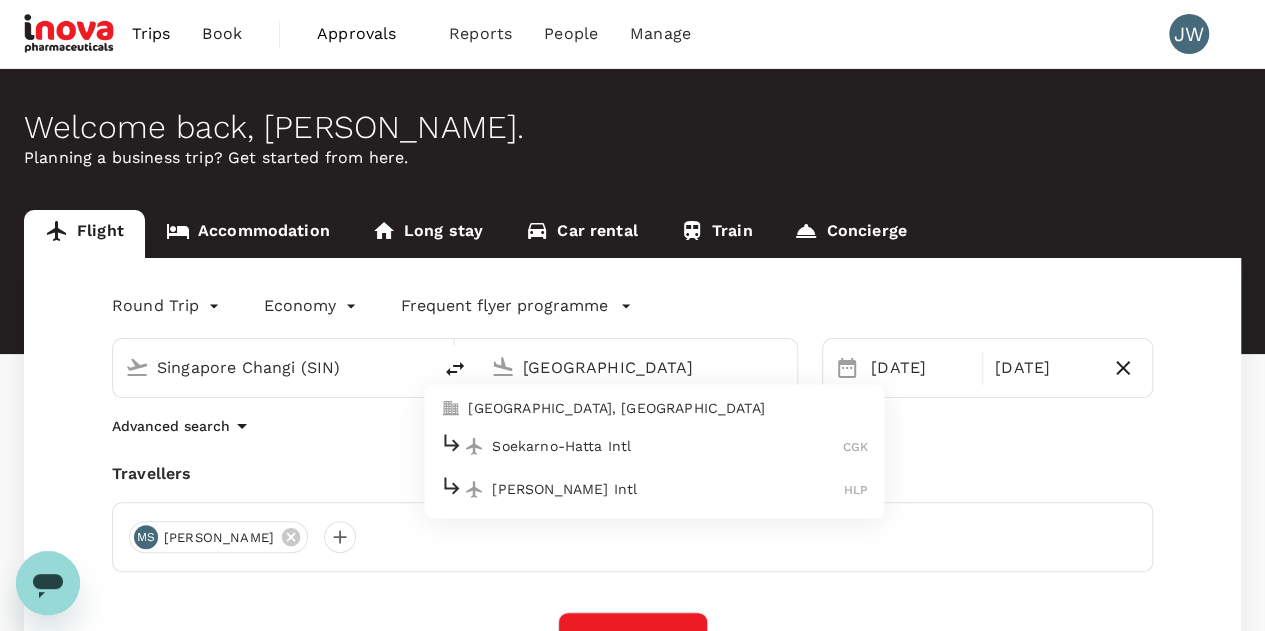 click on "[GEOGRAPHIC_DATA], [GEOGRAPHIC_DATA]" at bounding box center (668, 409) 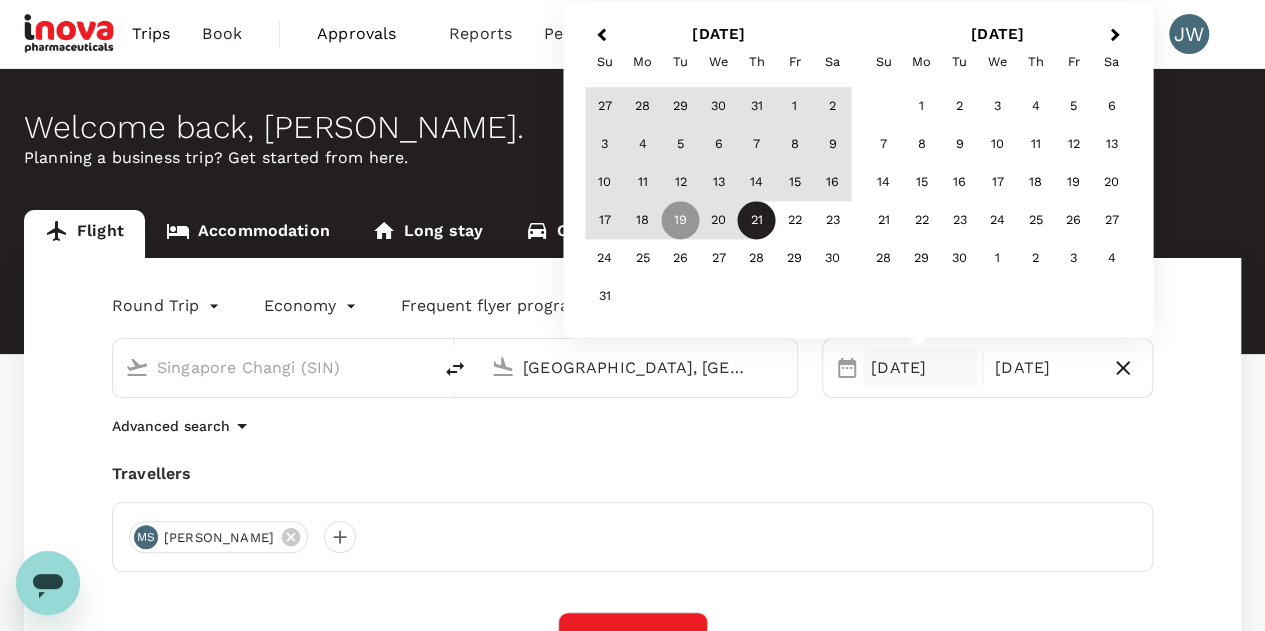 type on "[GEOGRAPHIC_DATA], [GEOGRAPHIC_DATA] (any)" 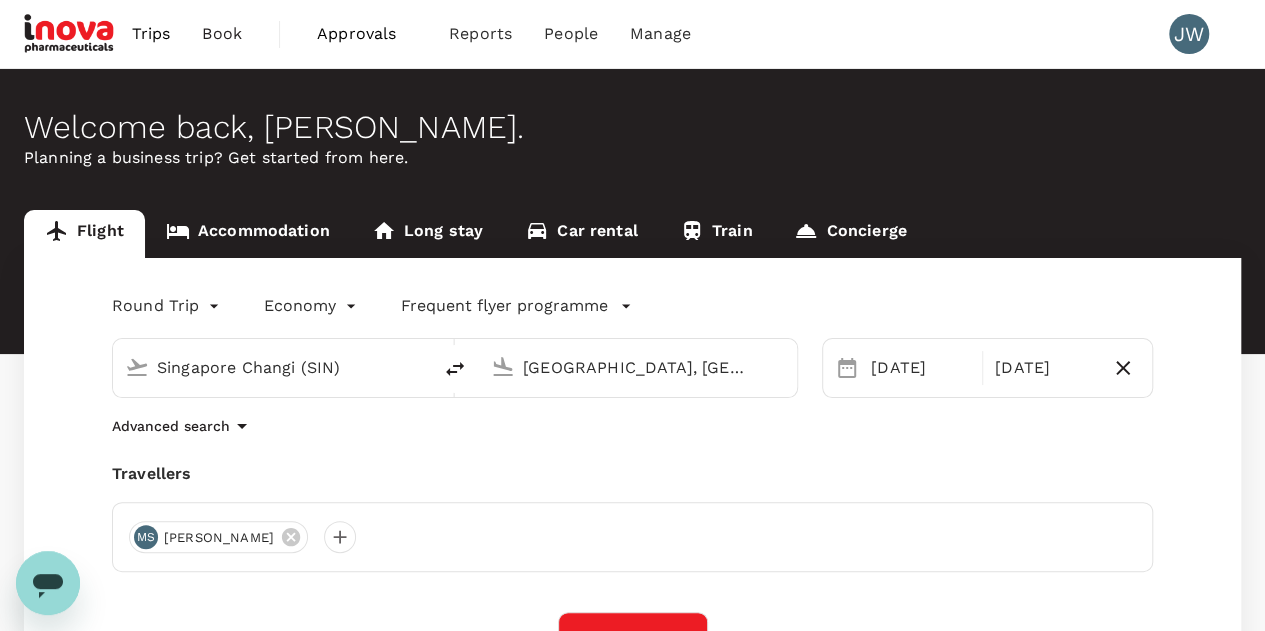 click on "Round Trip roundtrip Economy economy Frequent flyer programme Singapore Changi (SIN) [GEOGRAPHIC_DATA], [GEOGRAPHIC_DATA] (any) [DATE] Aug Advanced search Travellers   [PERSON_NAME] Find flights Your recent search Flight to [GEOGRAPHIC_DATA] SIN - CGK [DATE] - [DATE] · 1 Traveller Flight to [GEOGRAPHIC_DATA] SIN - CGK [DATE] - [DATE] · 1 Traveller Flight to [GEOGRAPHIC_DATA] SIN - CBKK [DATE] - [DATE] · 1 Traveller" at bounding box center [632, 550] 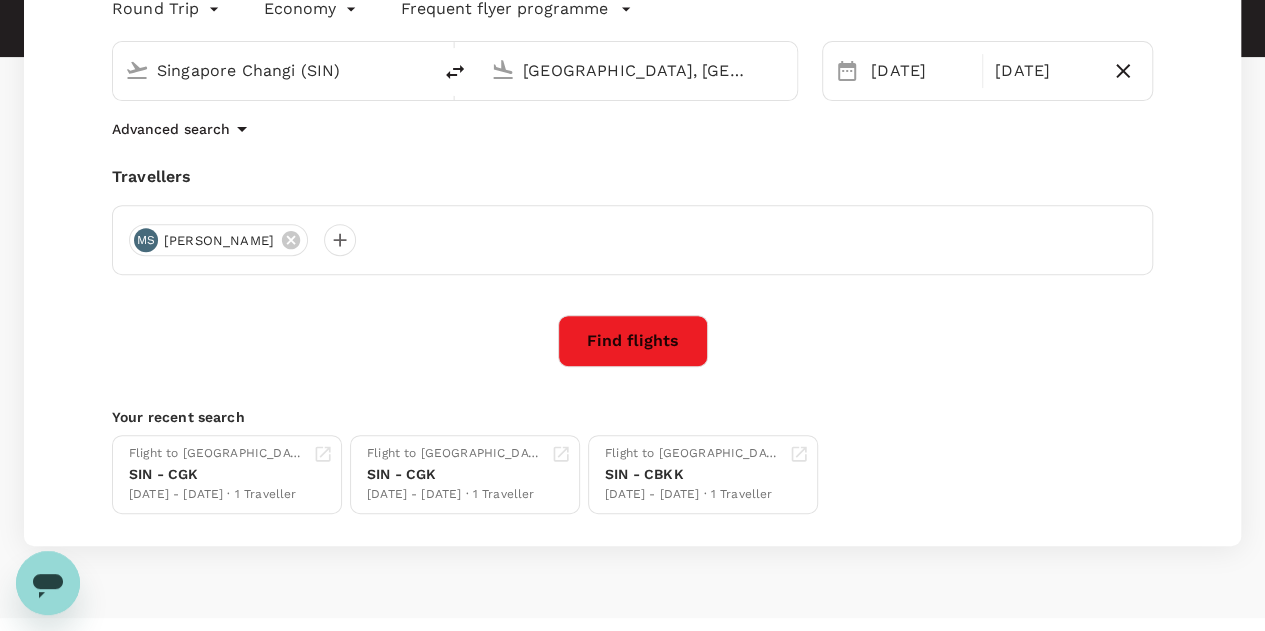scroll, scrollTop: 300, scrollLeft: 0, axis: vertical 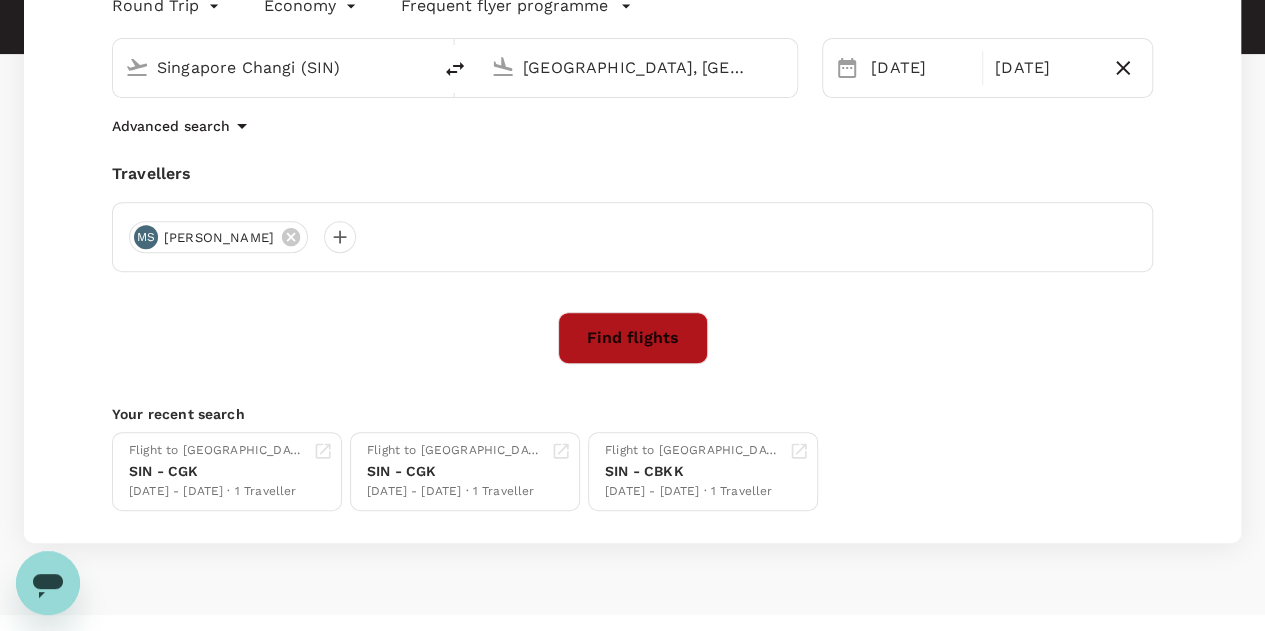 click on "Find flights" at bounding box center (633, 338) 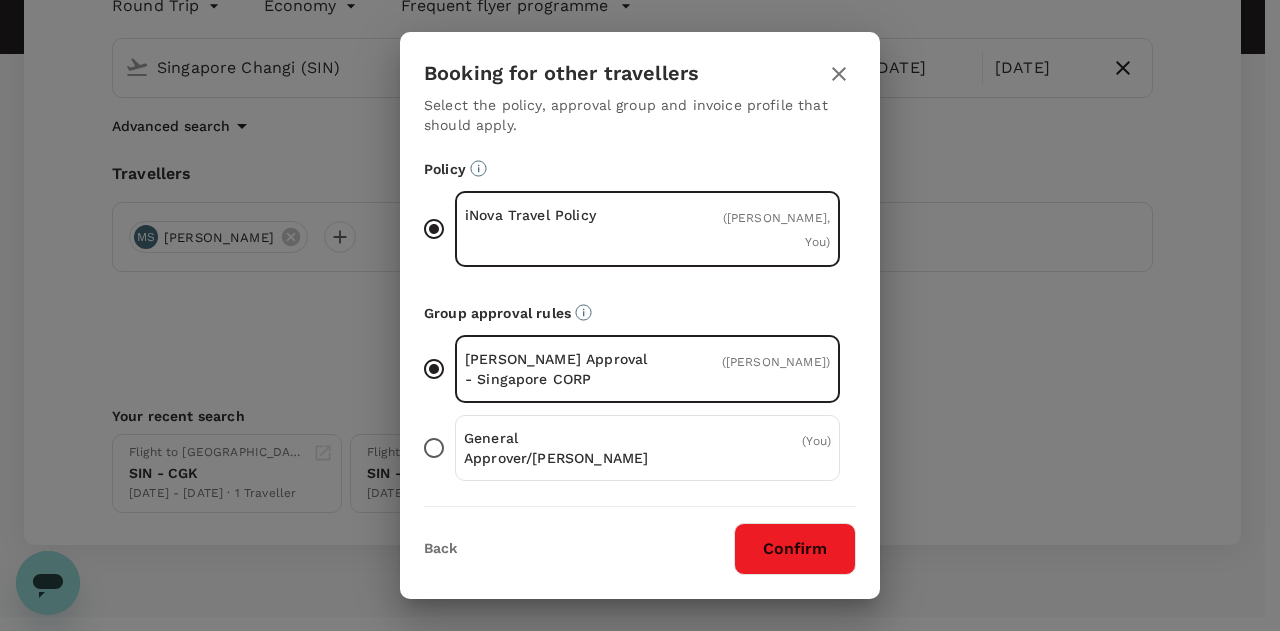 click on "Confirm" at bounding box center [795, 549] 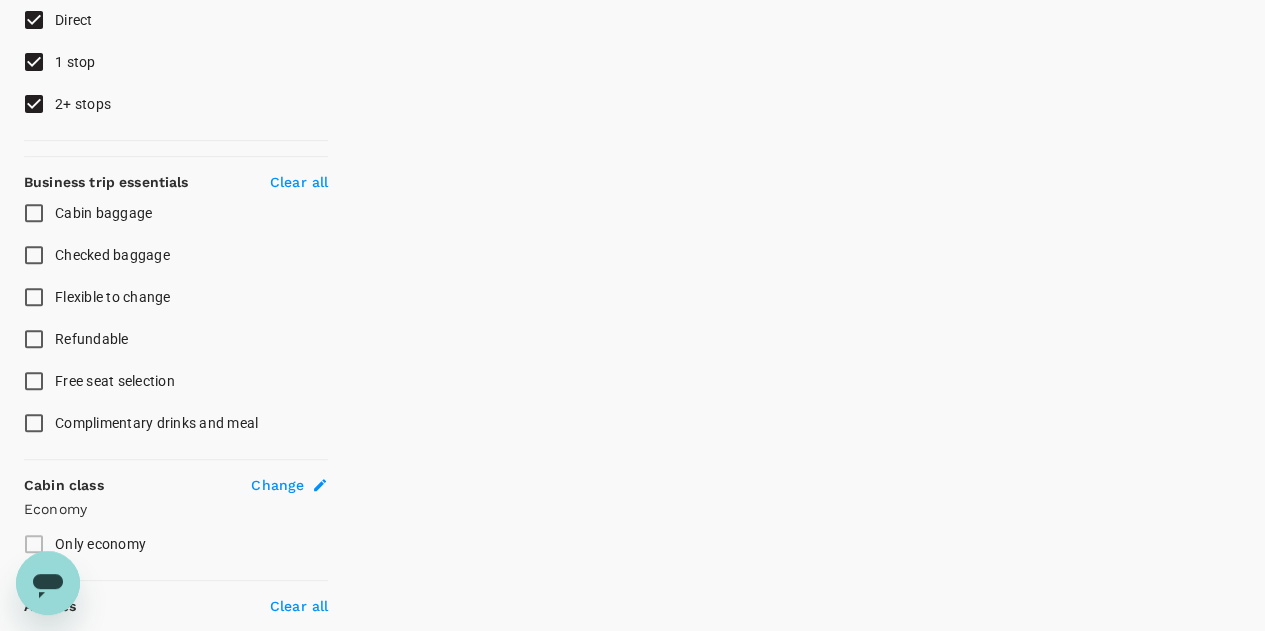 scroll, scrollTop: 0, scrollLeft: 0, axis: both 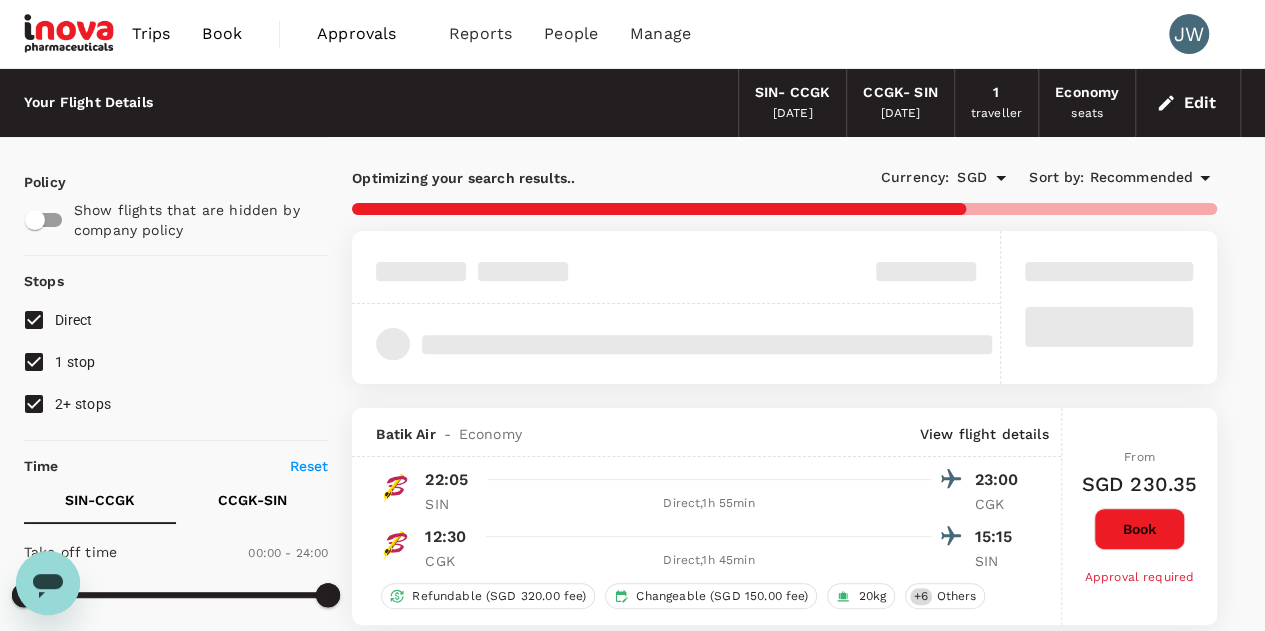 drag, startPoint x: 40, startPoint y: 407, endPoint x: 32, endPoint y: 379, distance: 29.12044 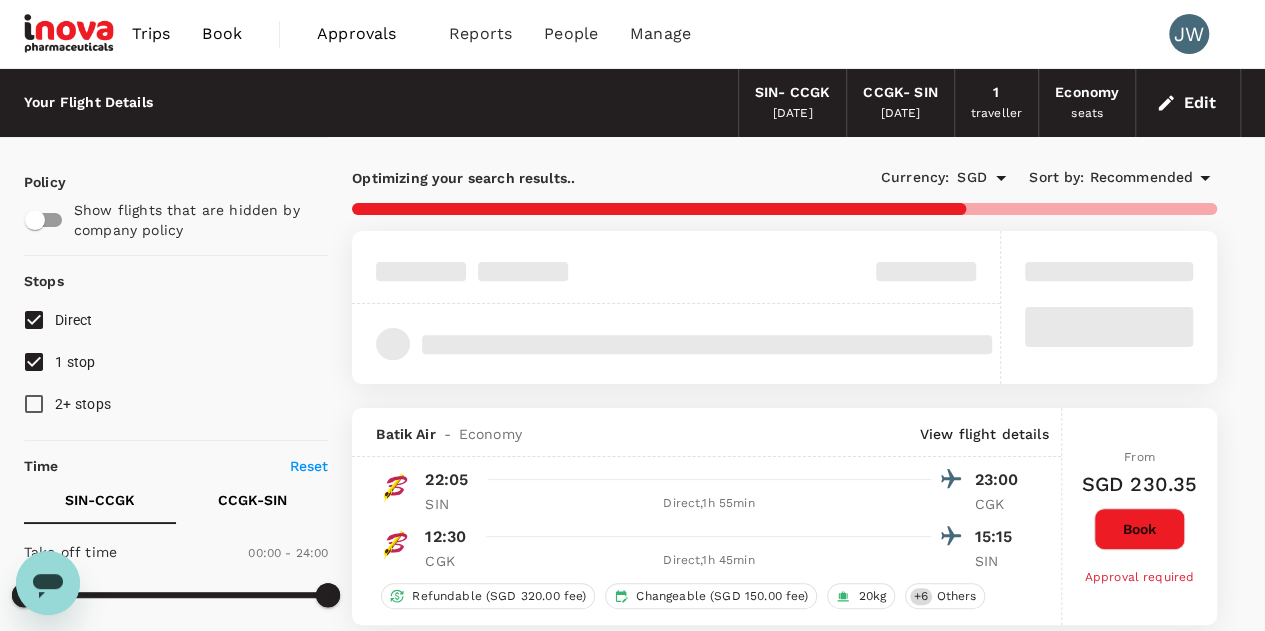 click on "1 stop" at bounding box center (34, 362) 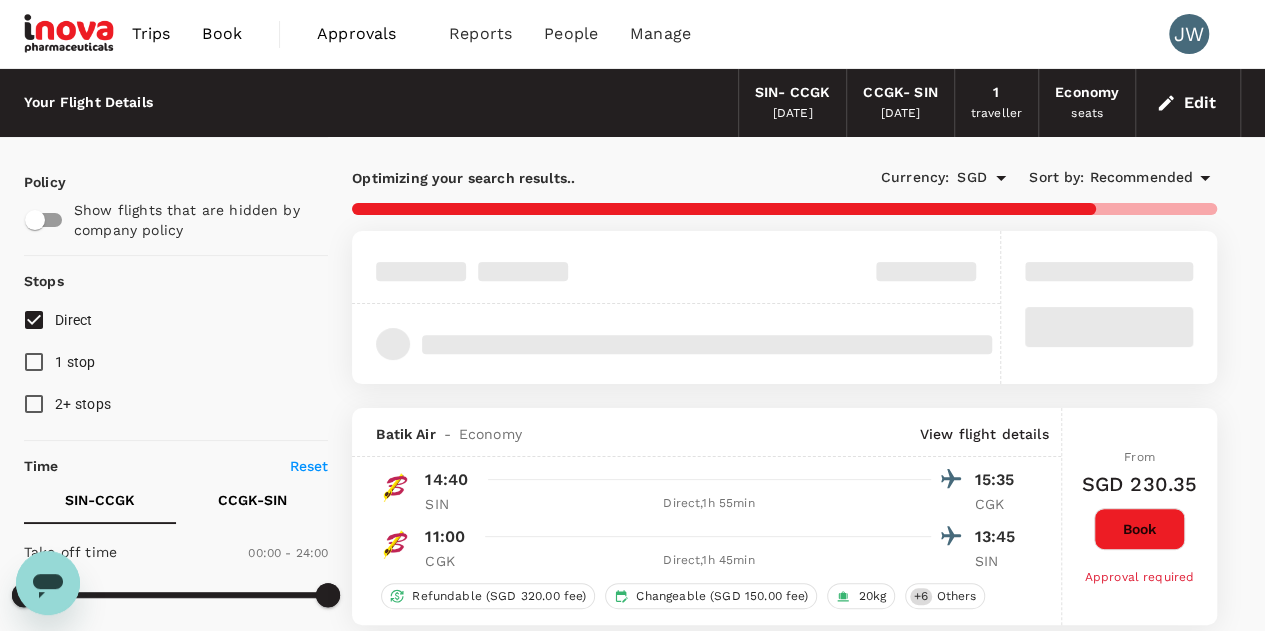 type on "SGD" 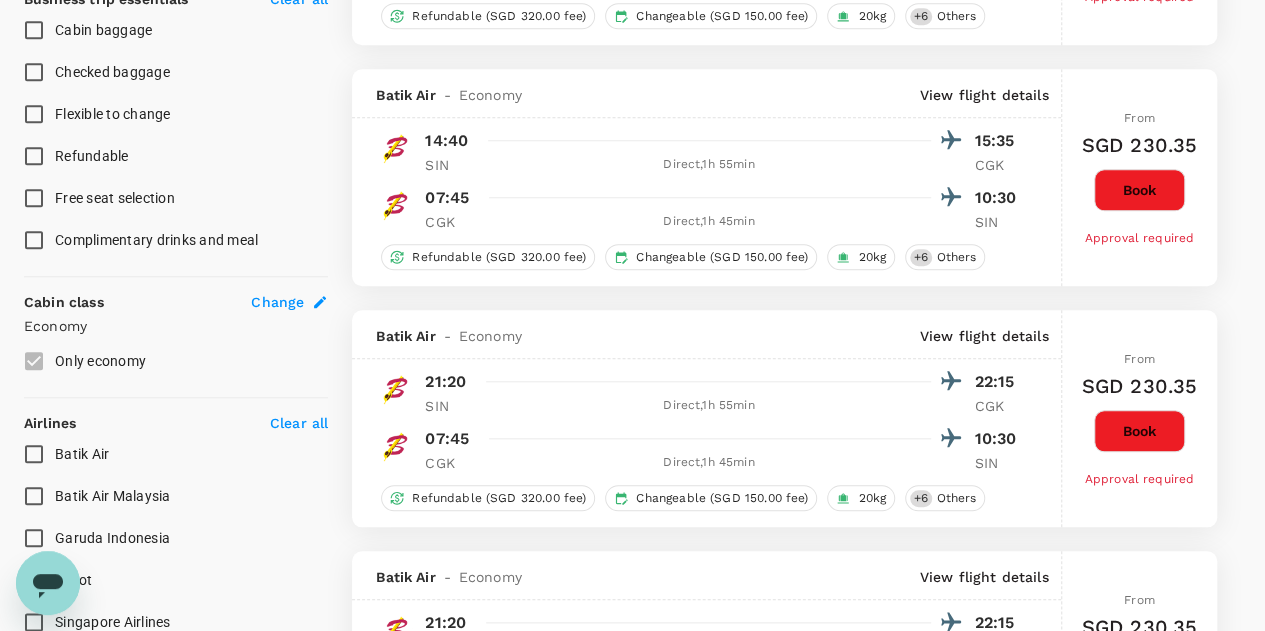 scroll, scrollTop: 1200, scrollLeft: 0, axis: vertical 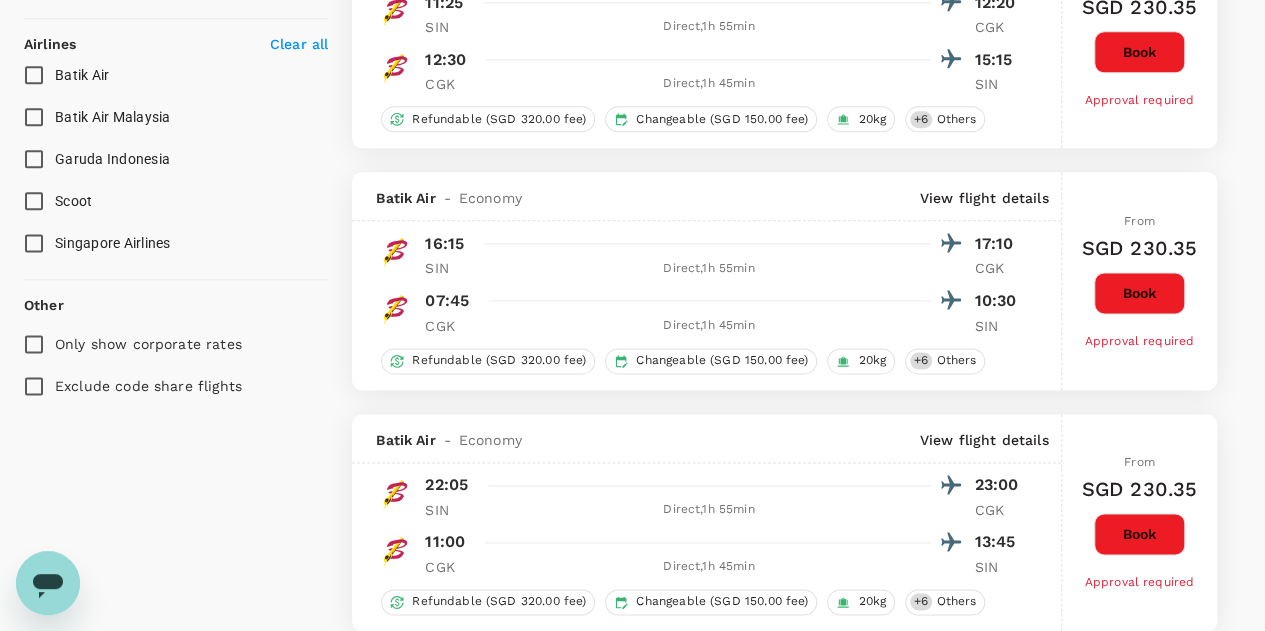 click on "Singapore Airlines" at bounding box center [34, 243] 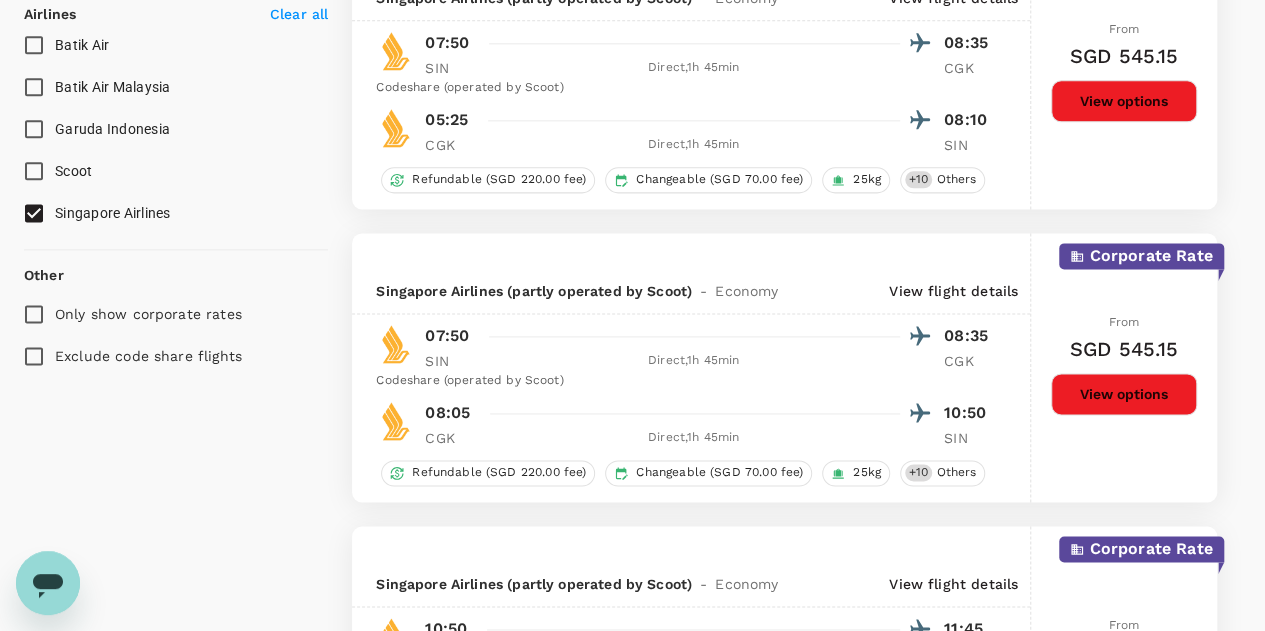 scroll, scrollTop: 1121, scrollLeft: 0, axis: vertical 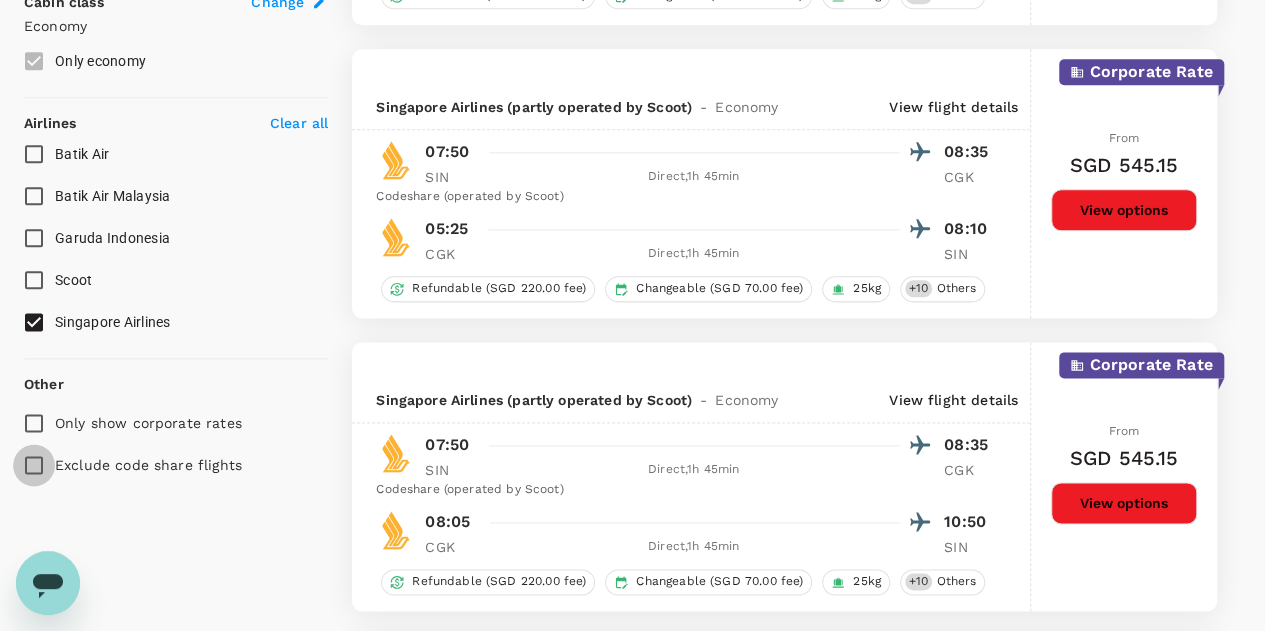 click on "Exclude code share flights" at bounding box center (34, 465) 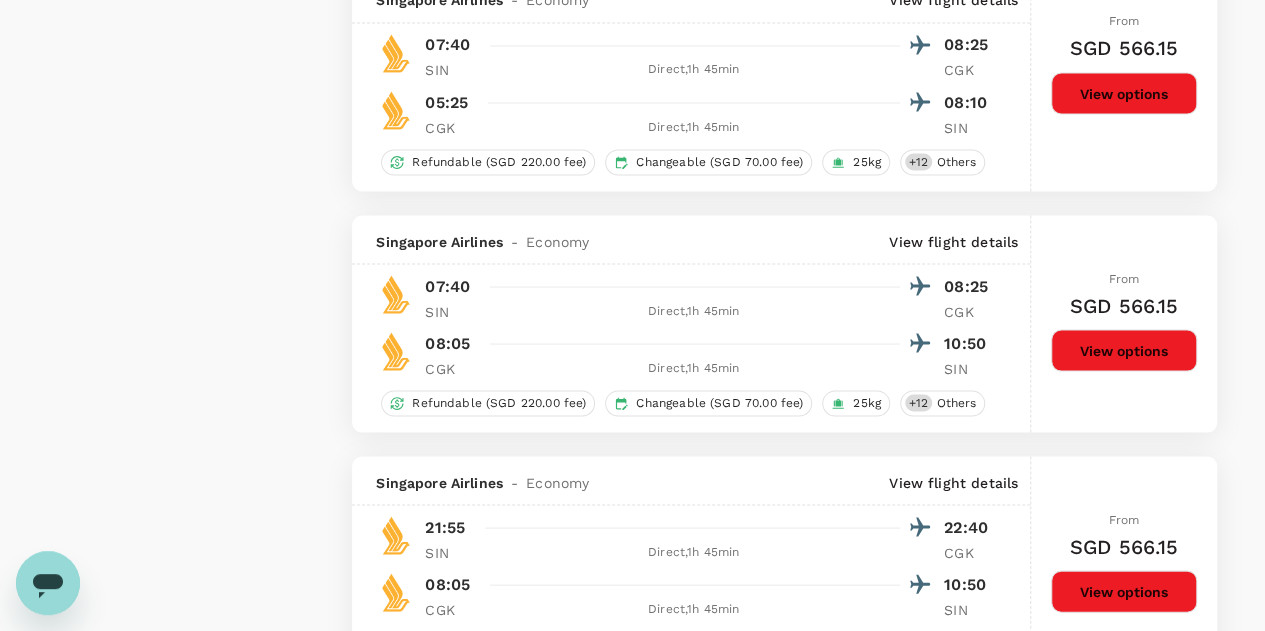 scroll, scrollTop: 2100, scrollLeft: 0, axis: vertical 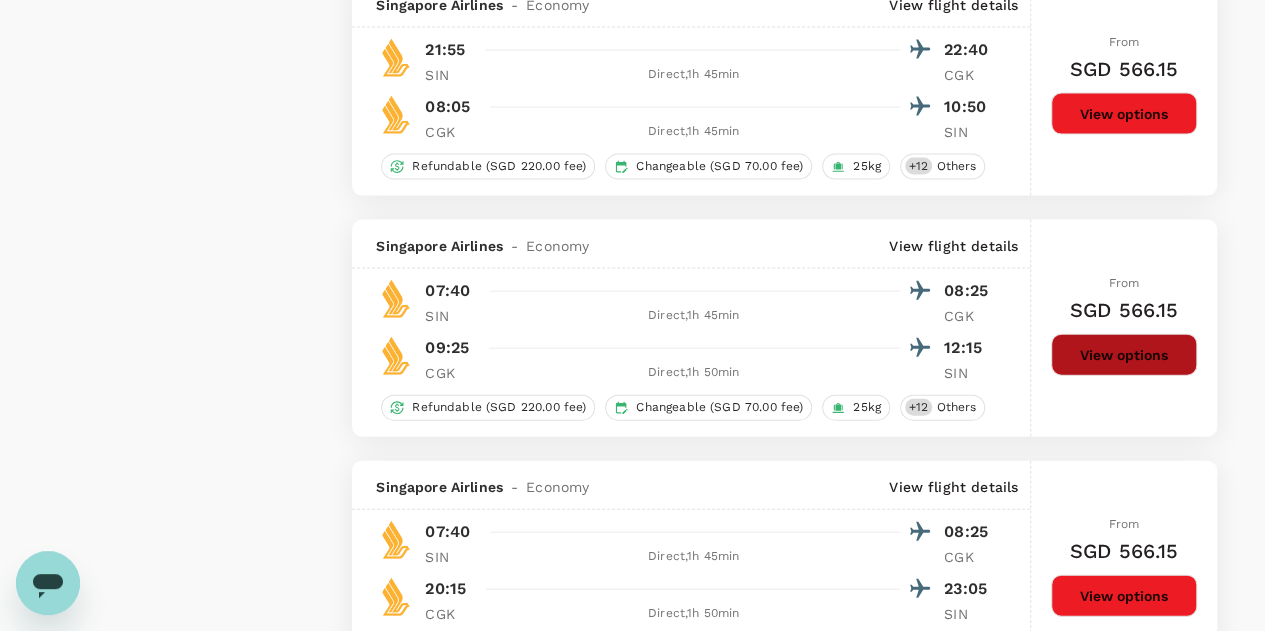 click on "View options" at bounding box center [1124, 355] 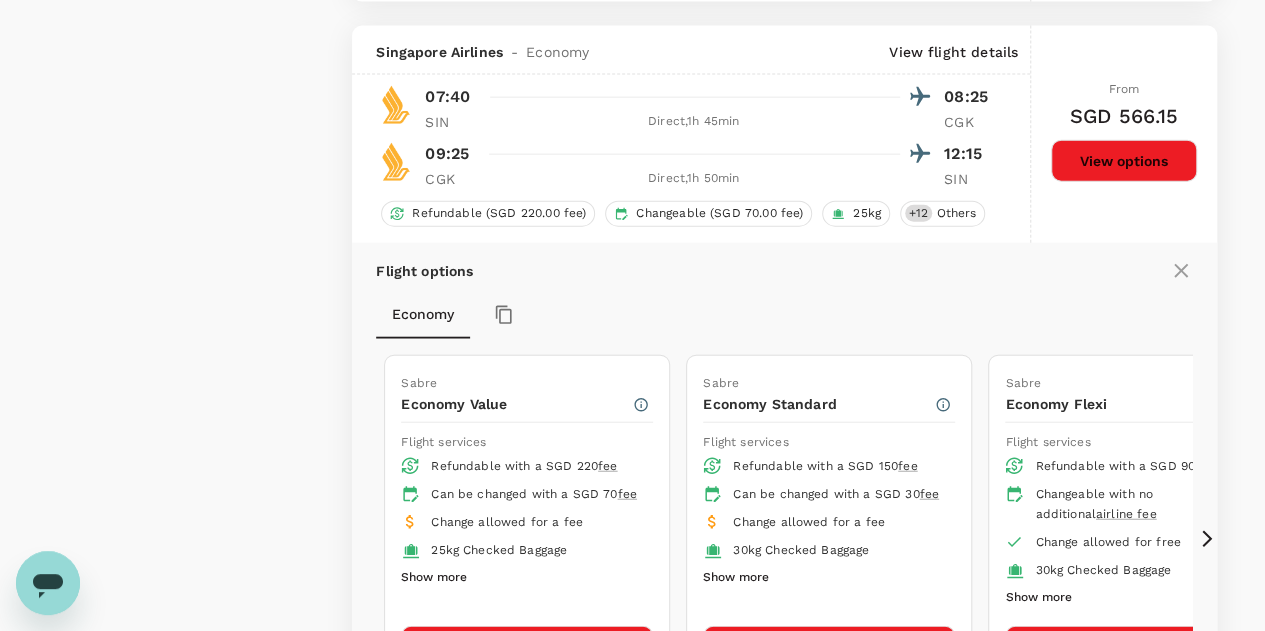scroll, scrollTop: 2316, scrollLeft: 0, axis: vertical 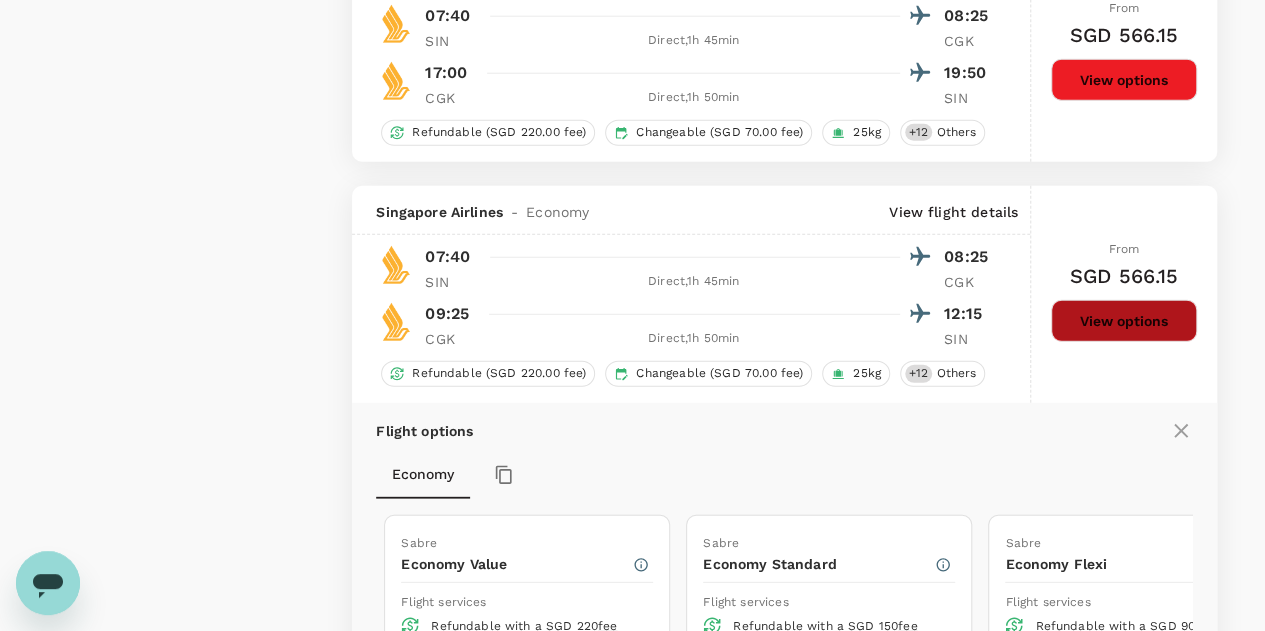 click on "View options" at bounding box center (1124, 321) 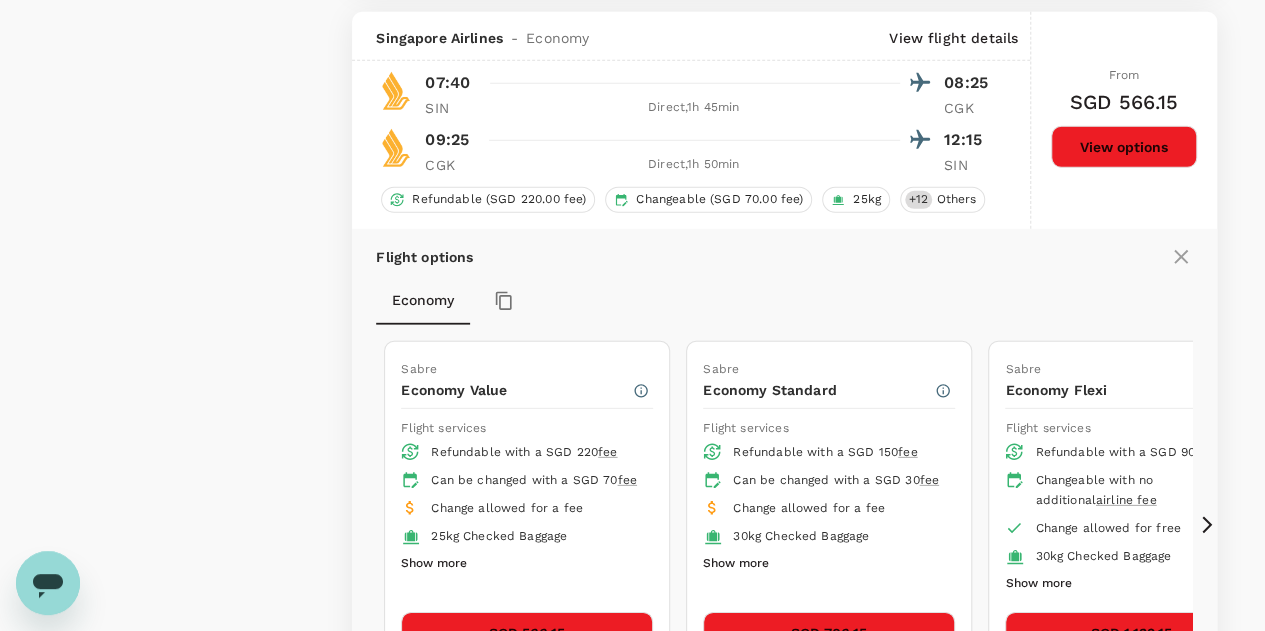 scroll, scrollTop: 2798, scrollLeft: 0, axis: vertical 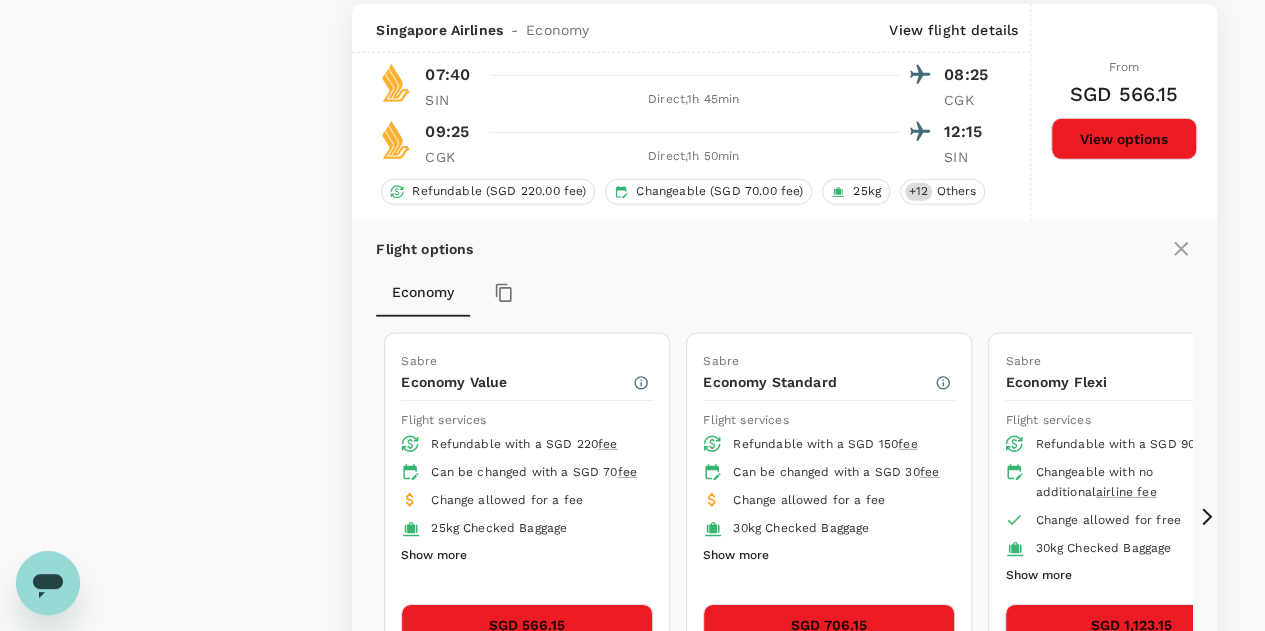 type on "1210" 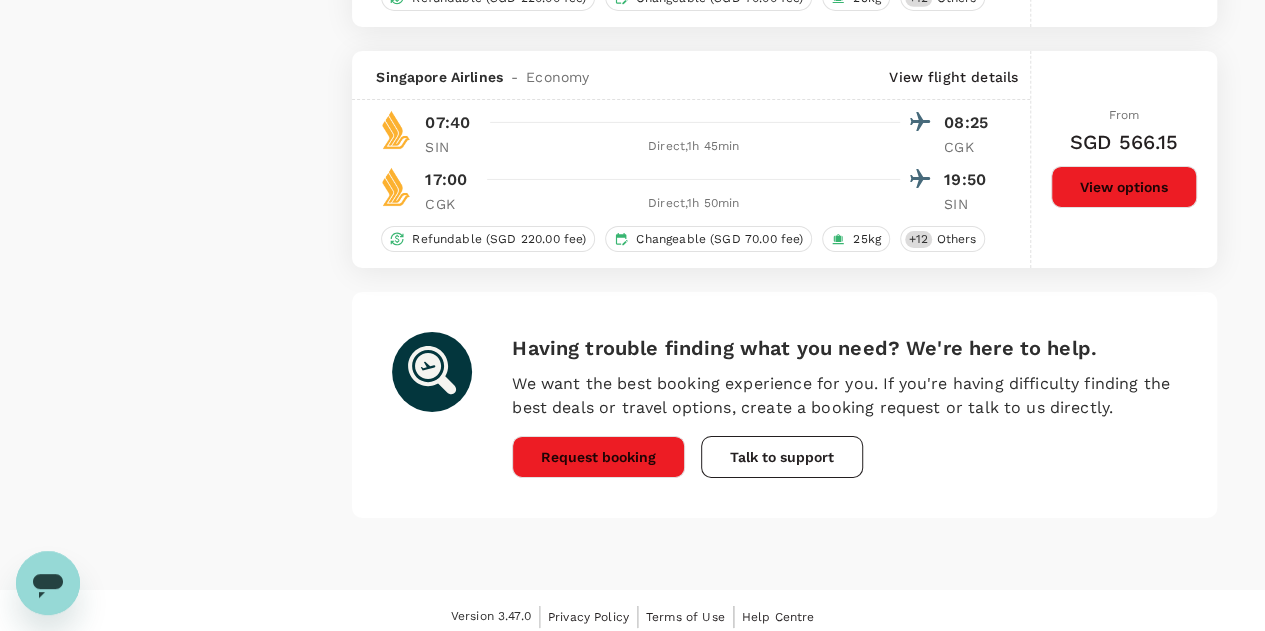 scroll, scrollTop: 2411, scrollLeft: 0, axis: vertical 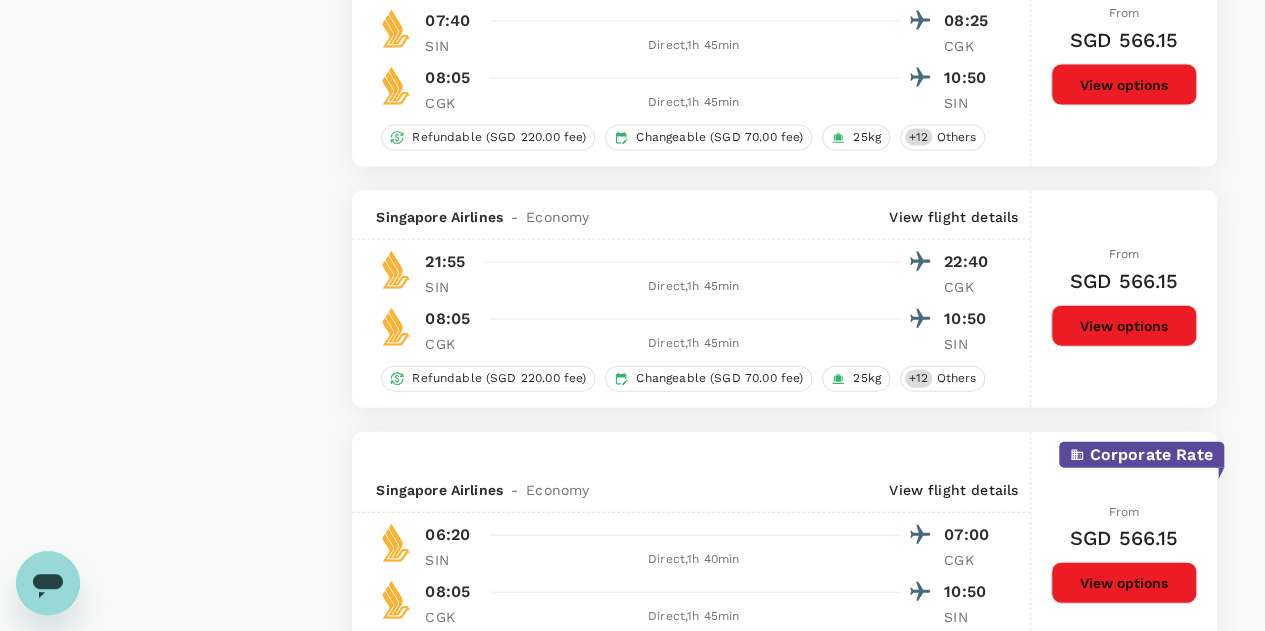 checkbox on "false" 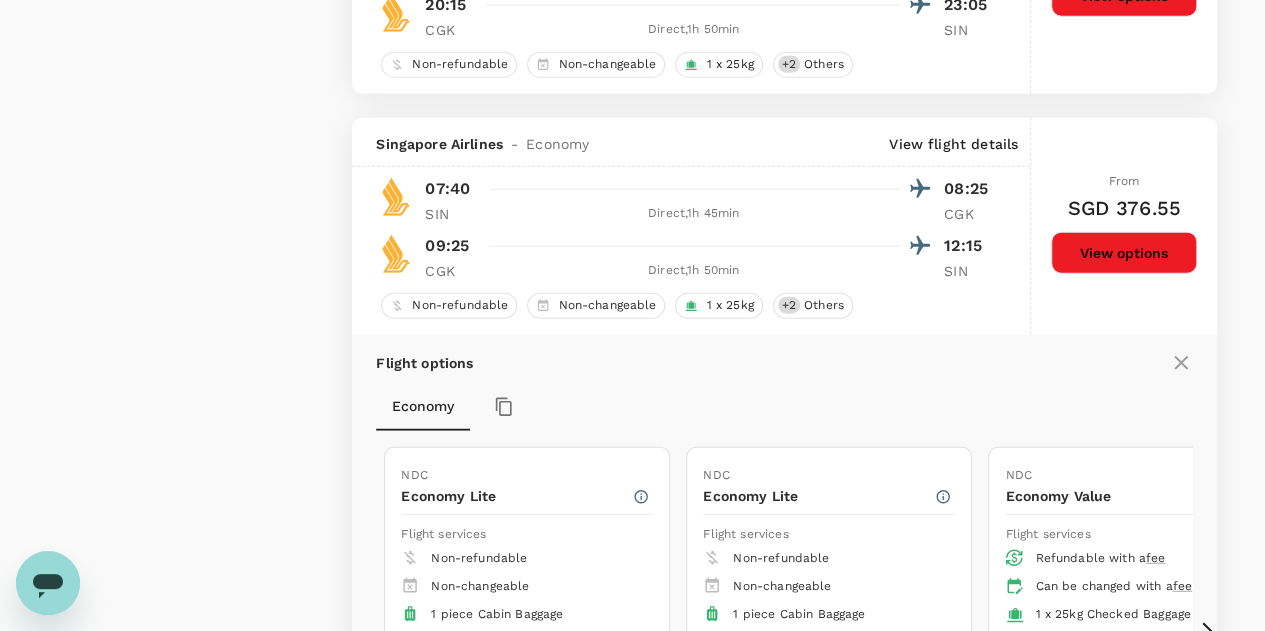 scroll, scrollTop: 2711, scrollLeft: 0, axis: vertical 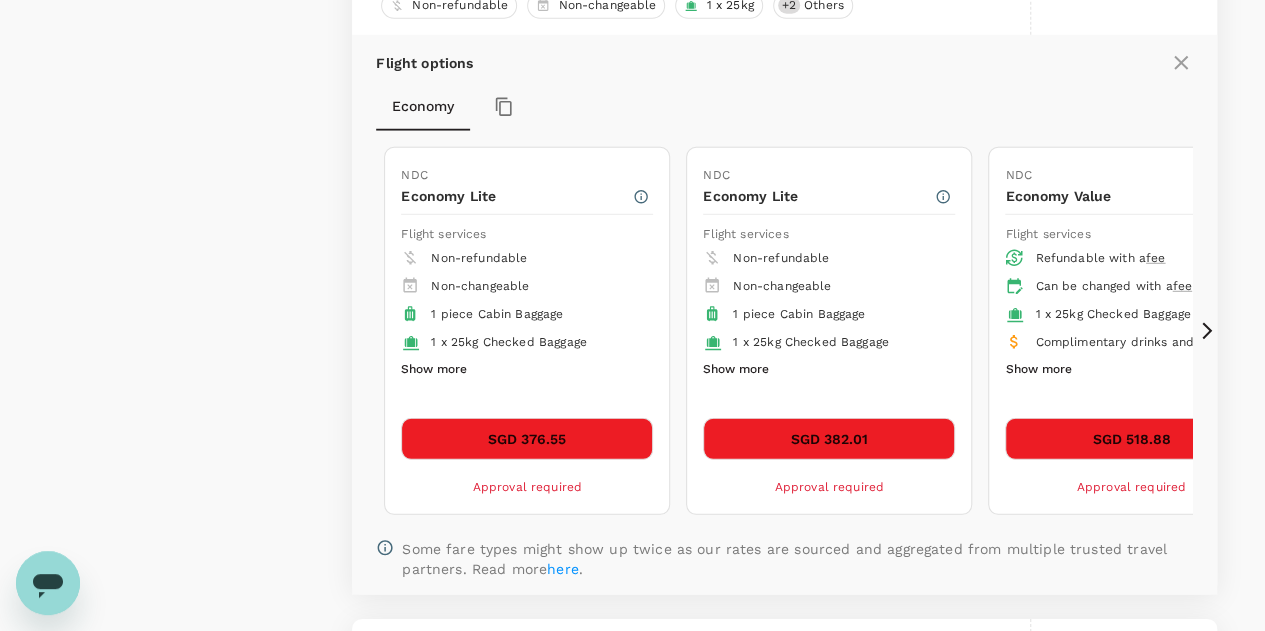 click 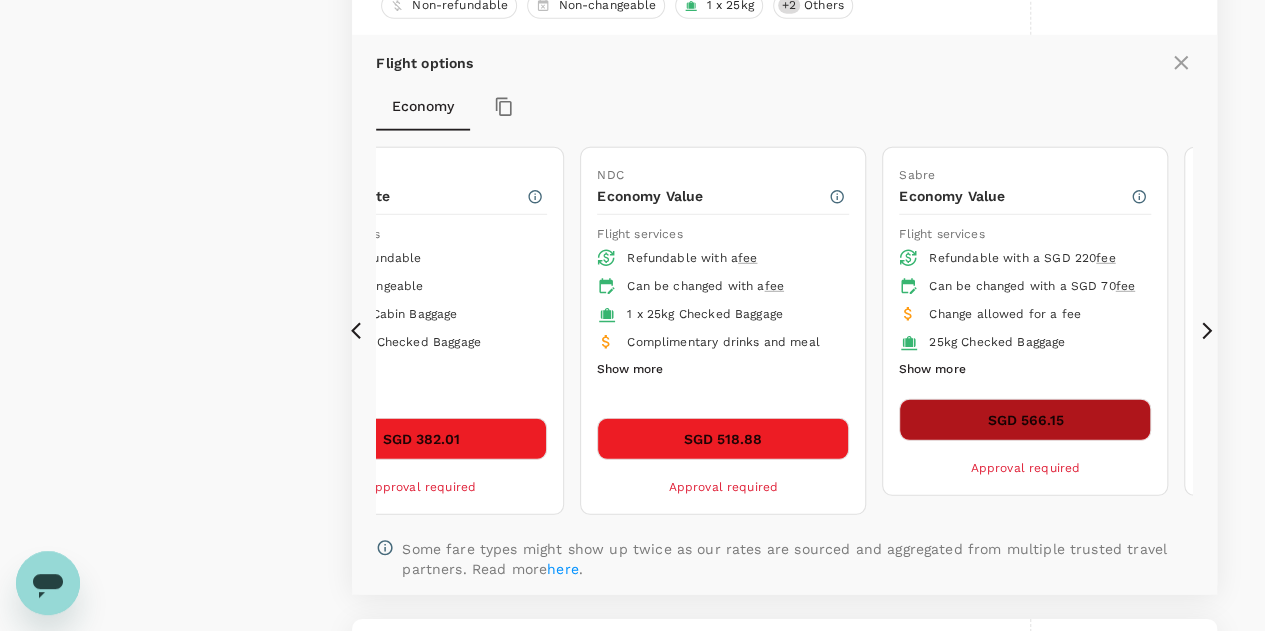 click on "SGD 566.15" at bounding box center [1025, 420] 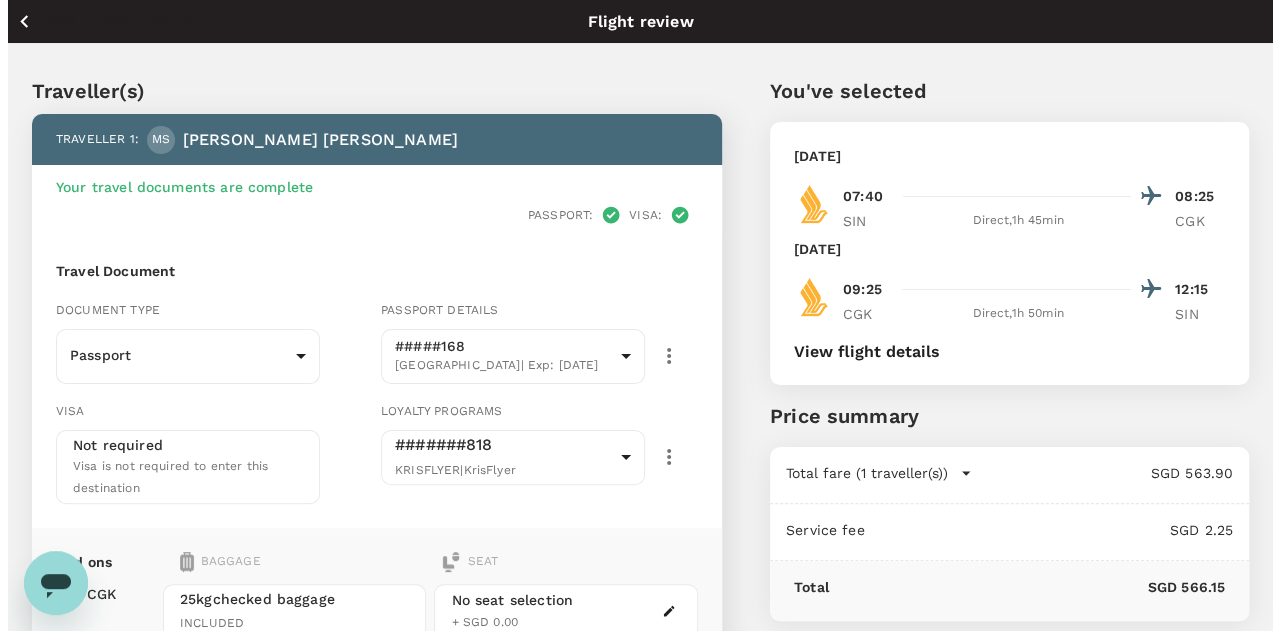 scroll, scrollTop: 300, scrollLeft: 0, axis: vertical 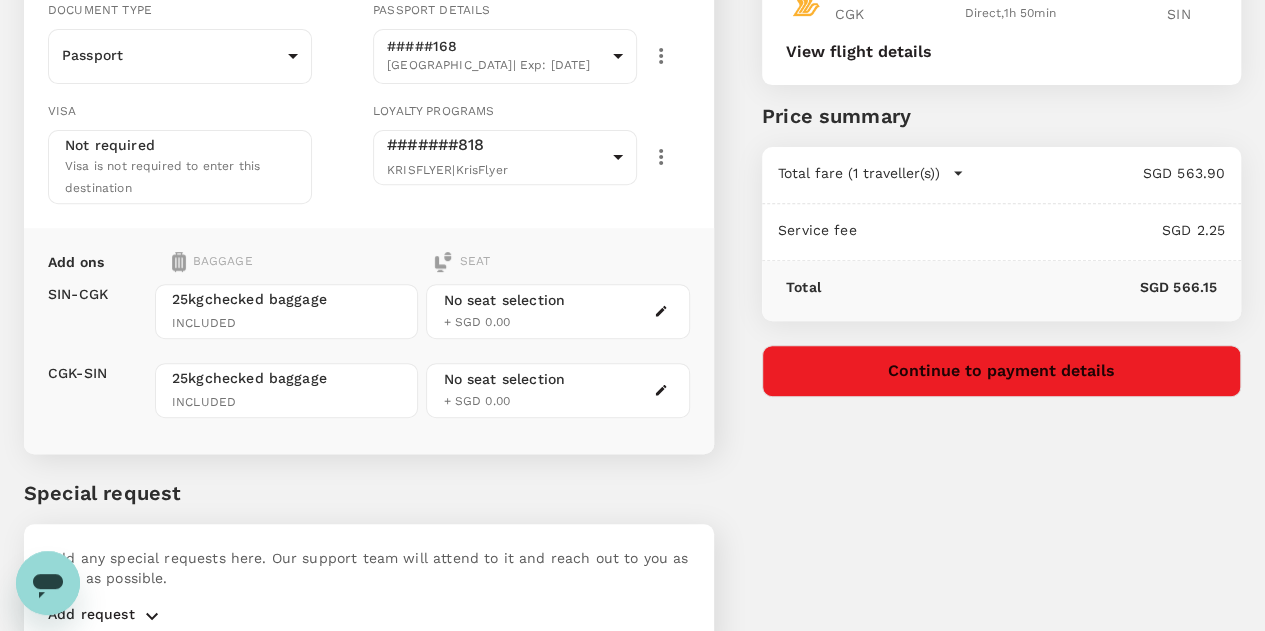click at bounding box center (661, 311) 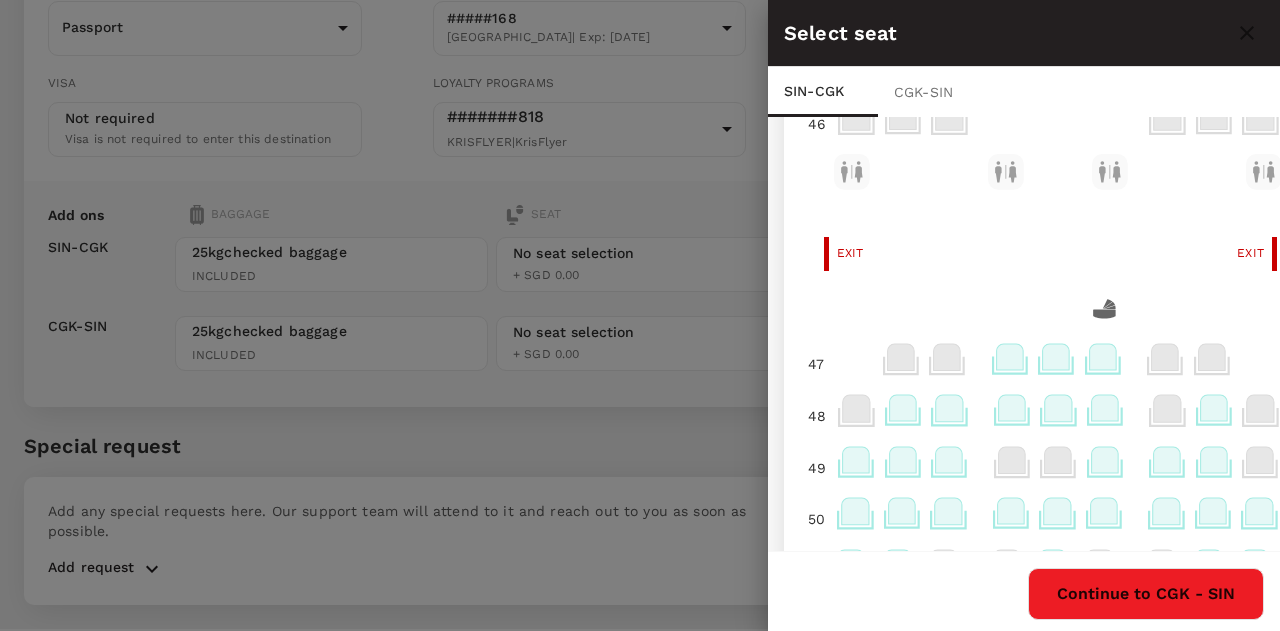 scroll, scrollTop: 785, scrollLeft: 0, axis: vertical 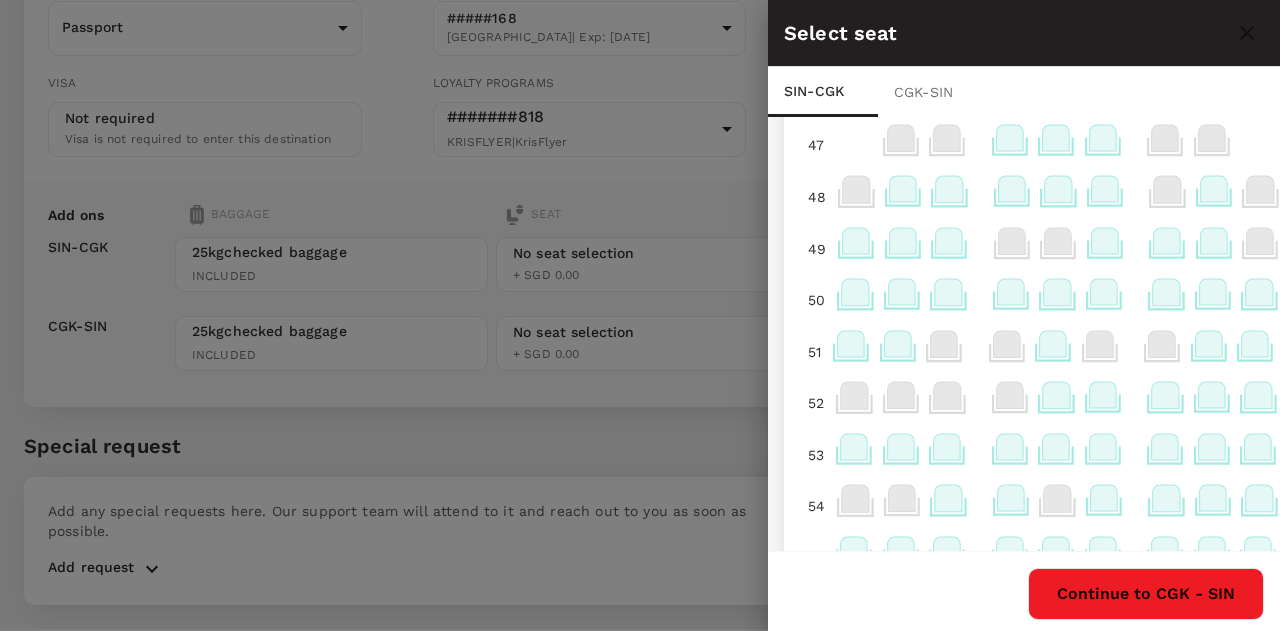 click 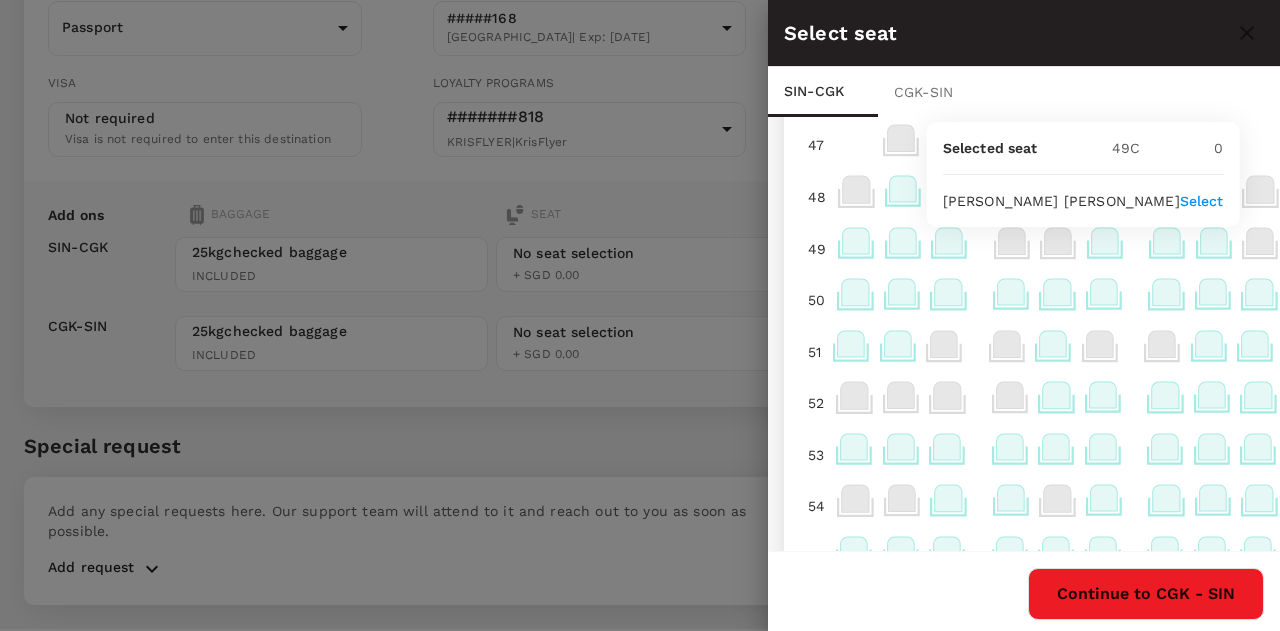 click on "Select" at bounding box center [1202, 201] 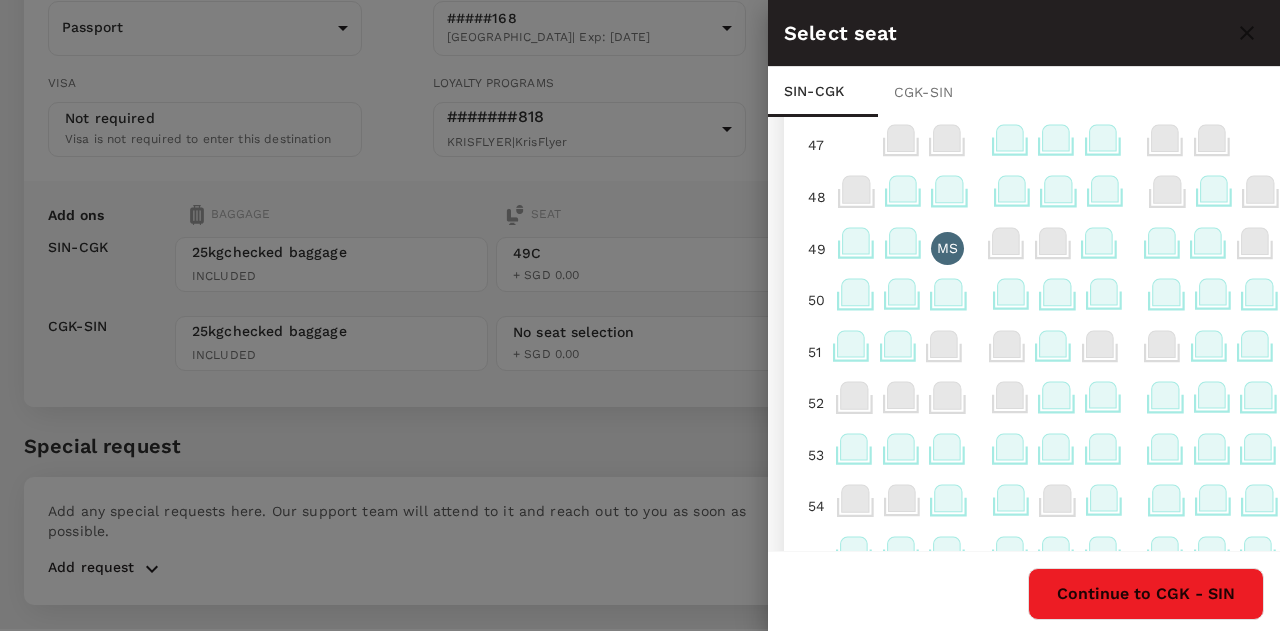 click on "CGK  -  SIN" at bounding box center [933, 92] 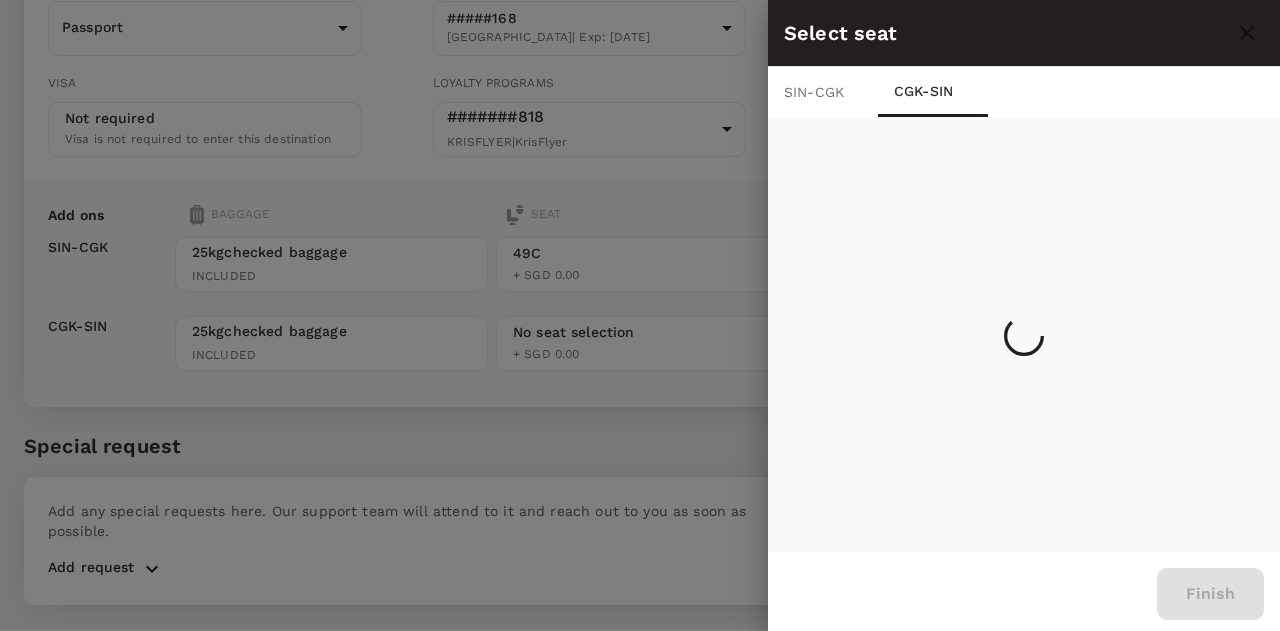 scroll, scrollTop: 0, scrollLeft: 0, axis: both 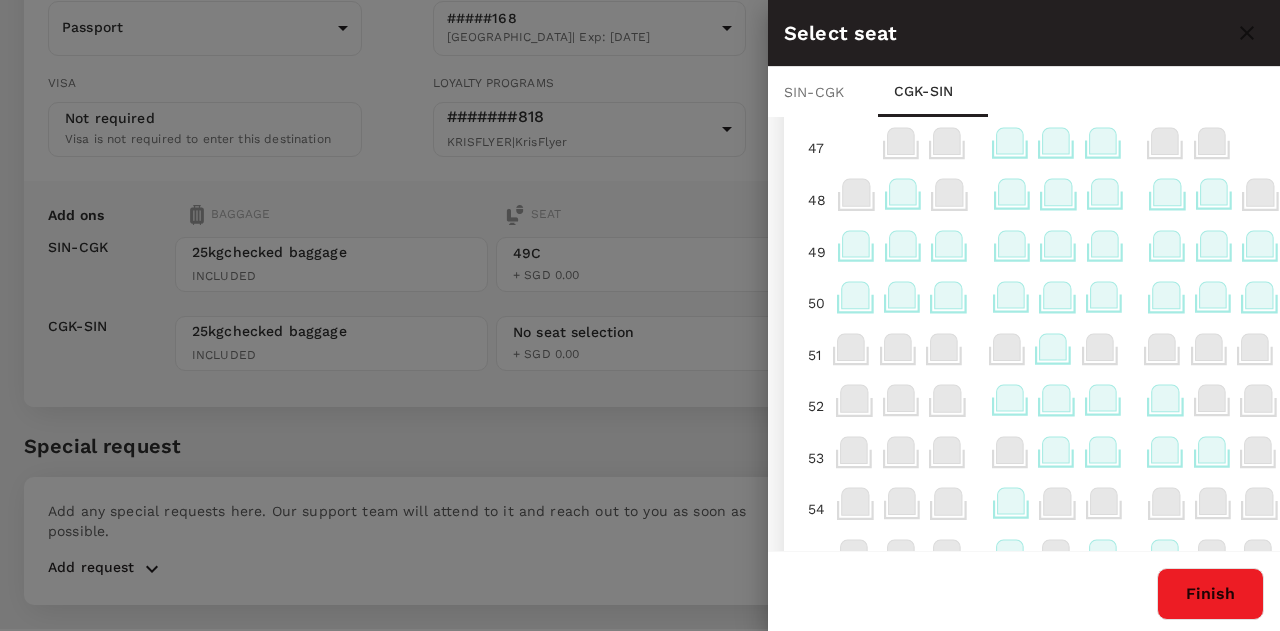 click 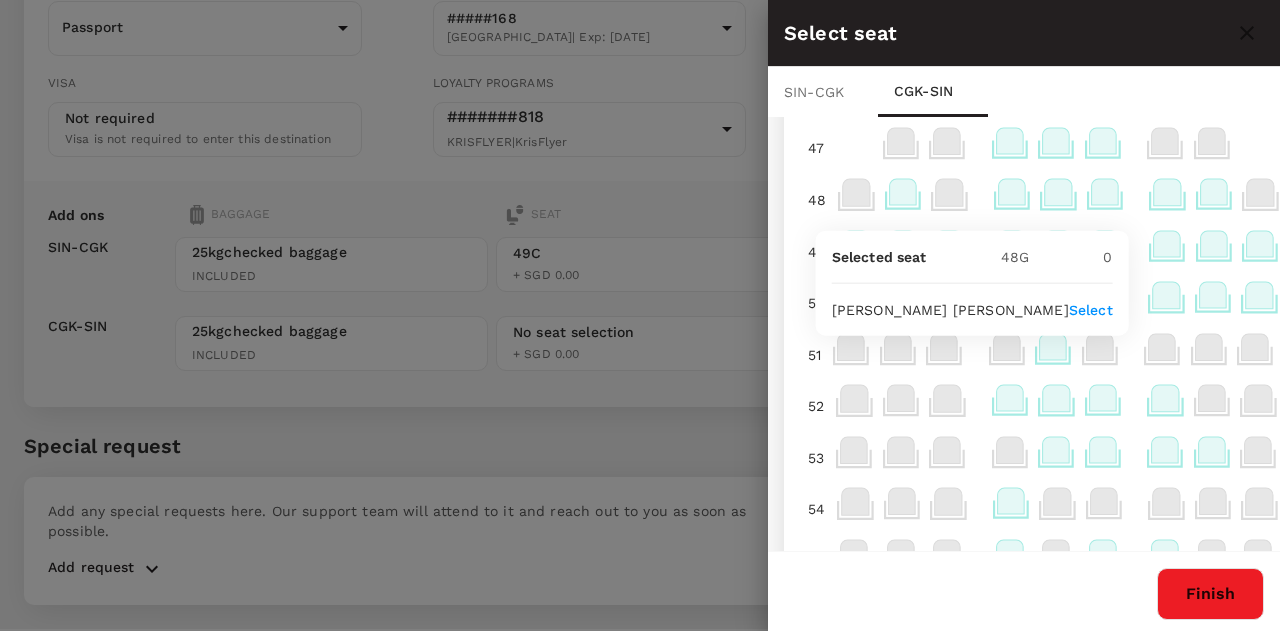 click on "Select" at bounding box center (1091, 310) 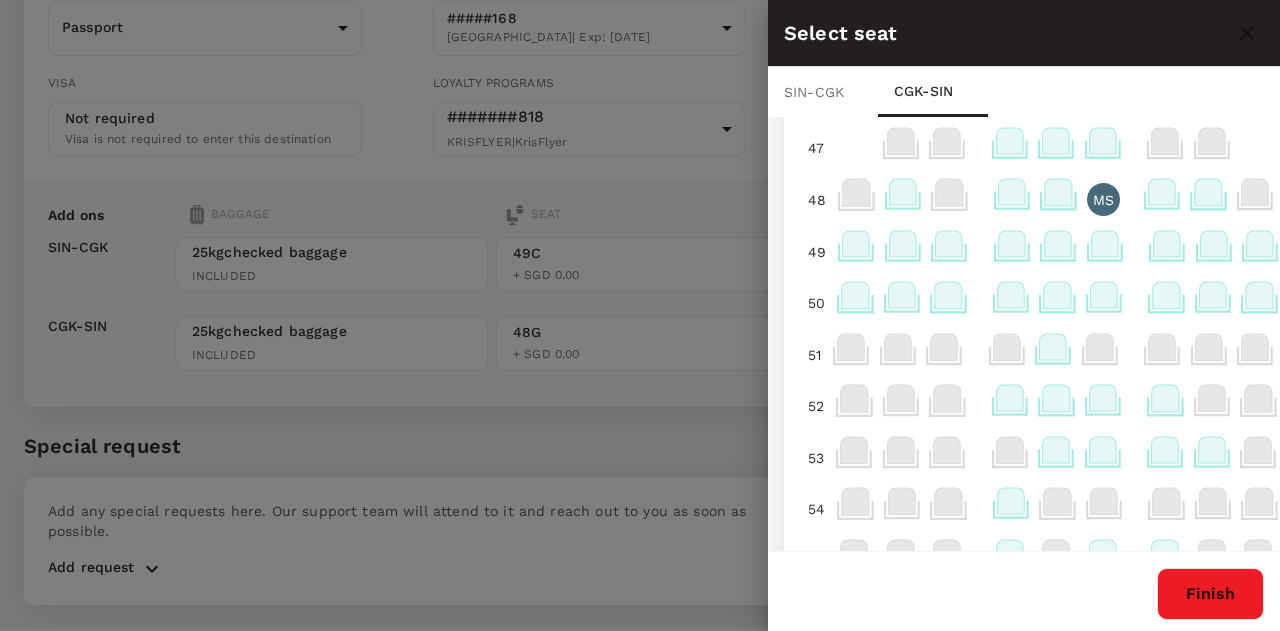 click on "Finish" at bounding box center (1210, 594) 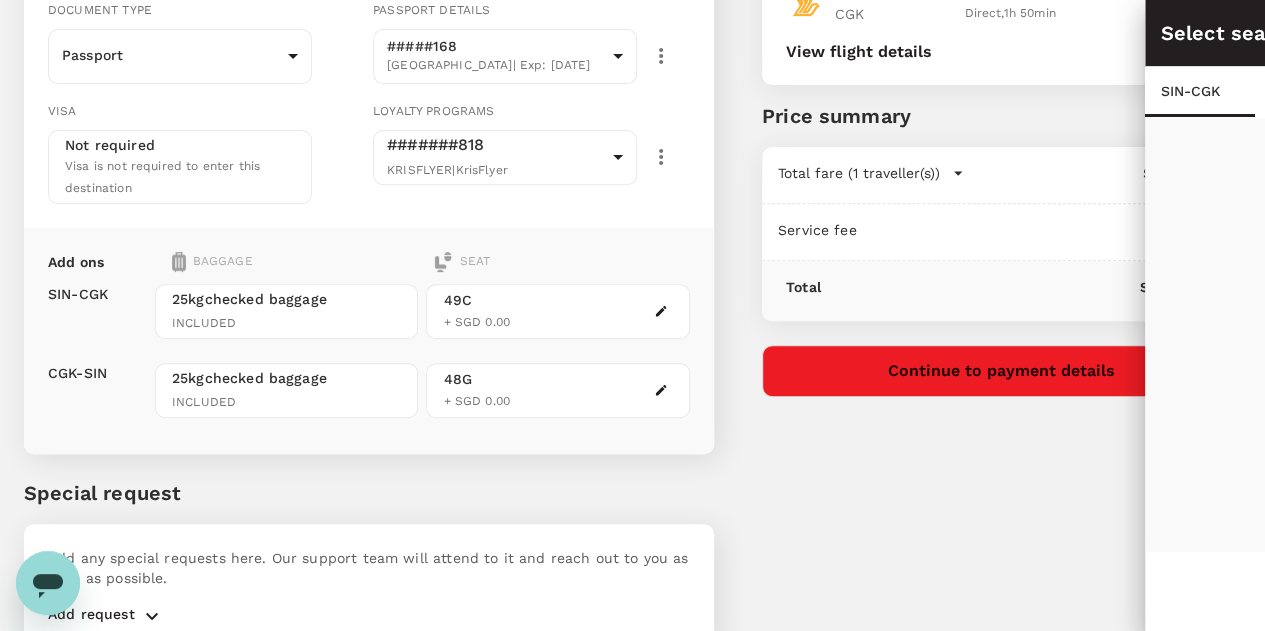 scroll, scrollTop: 0, scrollLeft: 0, axis: both 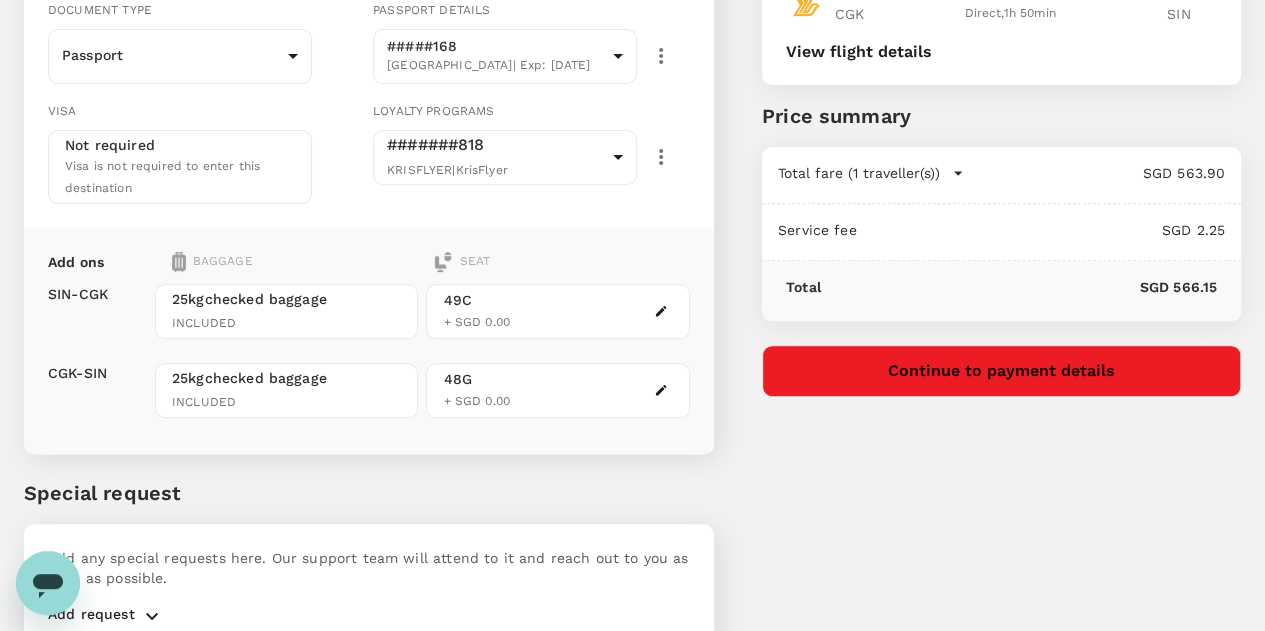 click on "Add request" at bounding box center [91, 616] 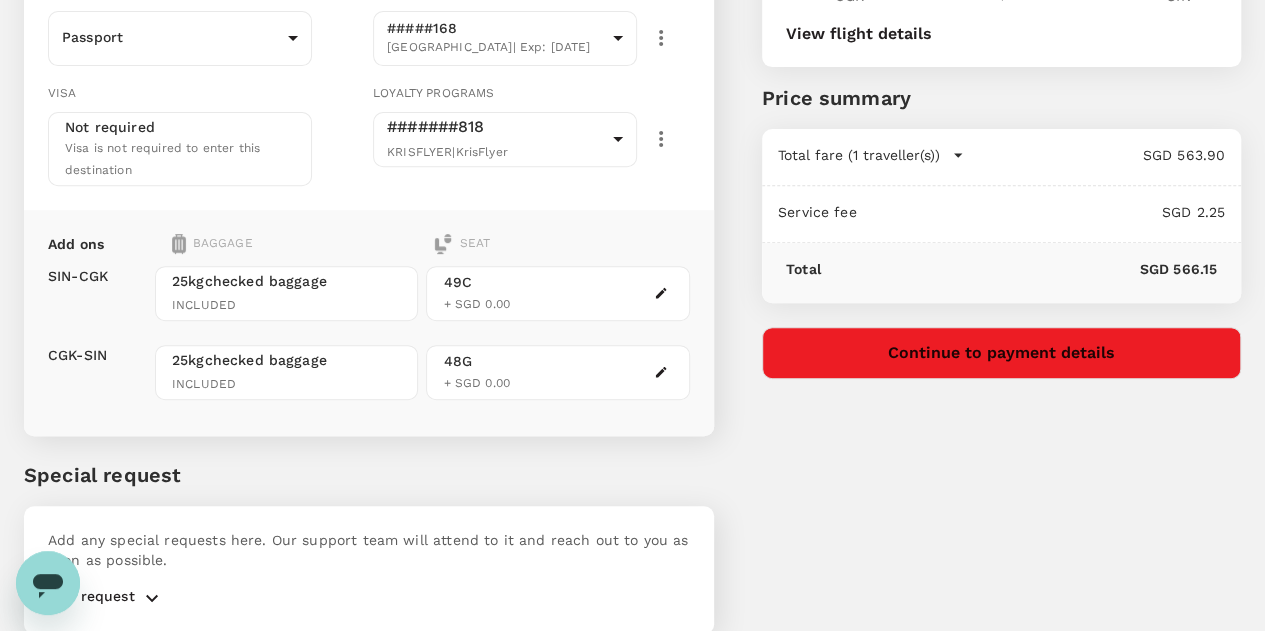 scroll, scrollTop: 327, scrollLeft: 0, axis: vertical 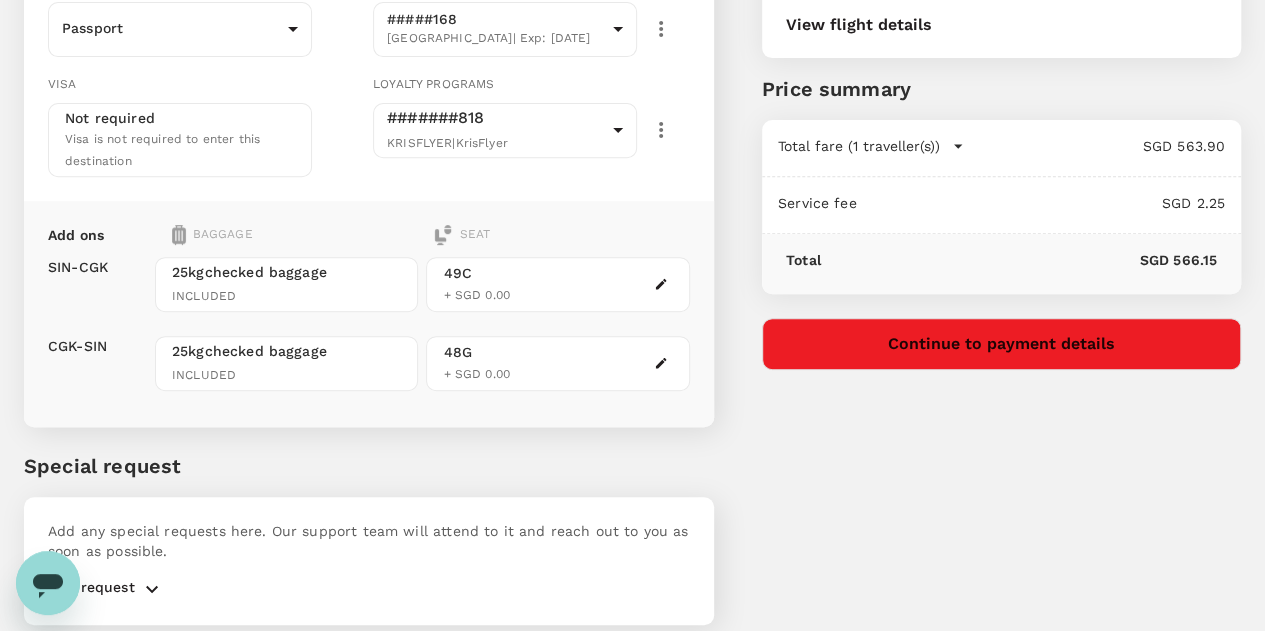 click 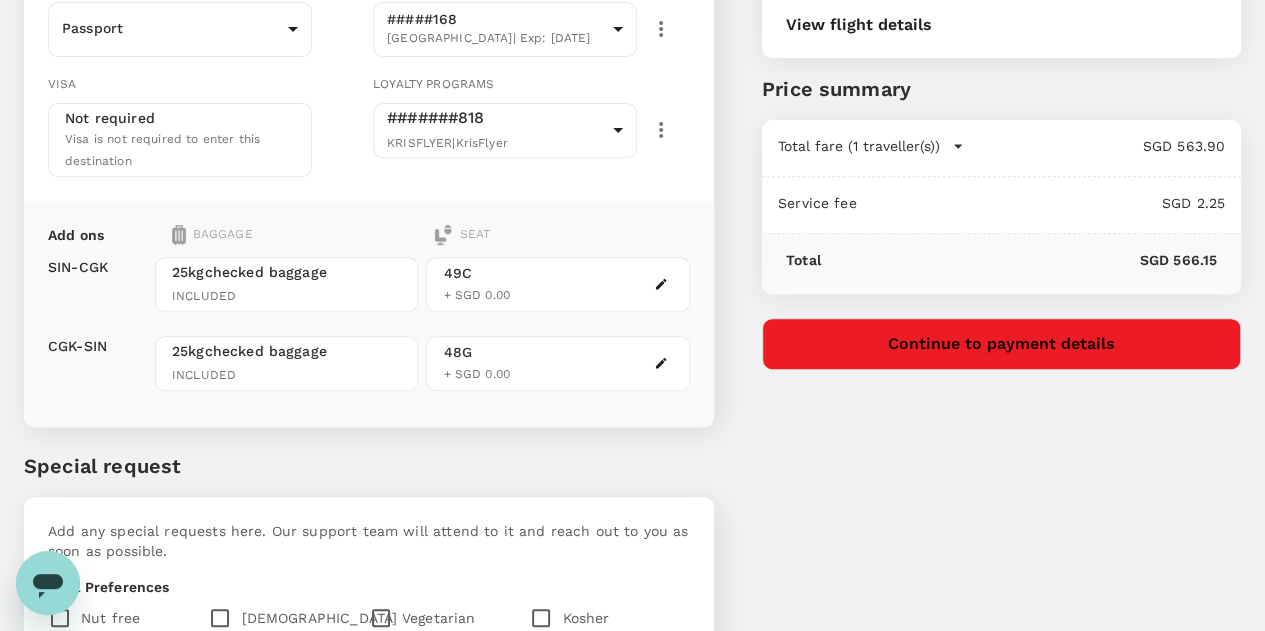scroll, scrollTop: 646, scrollLeft: 0, axis: vertical 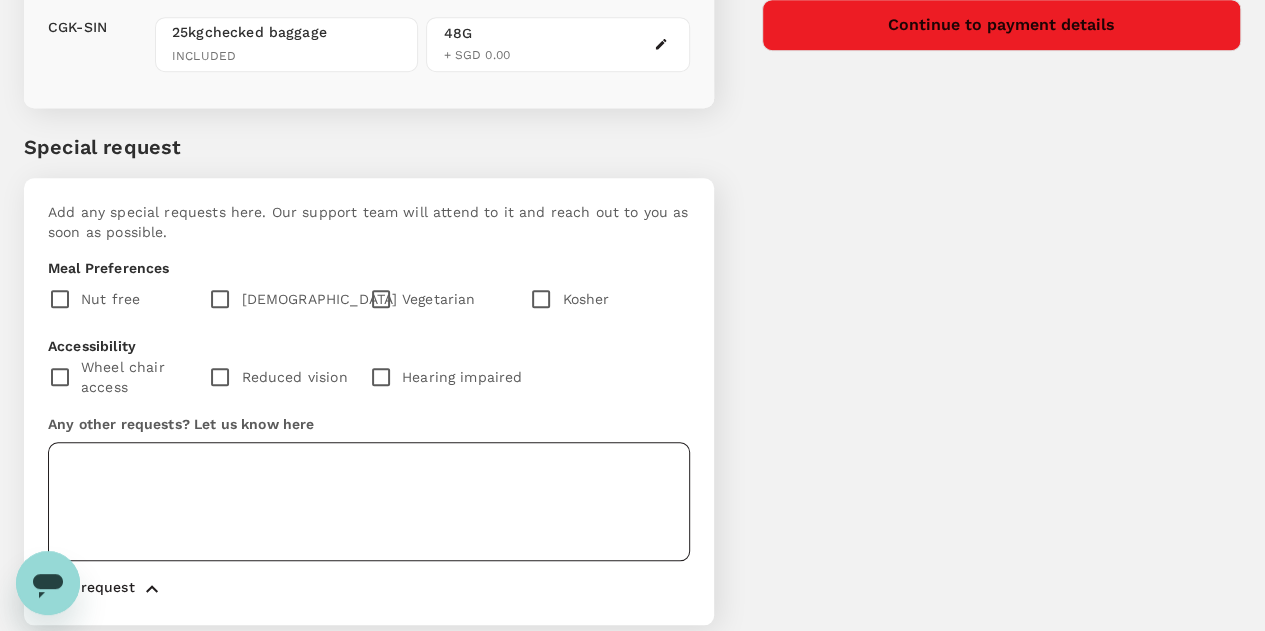 click at bounding box center [369, 501] 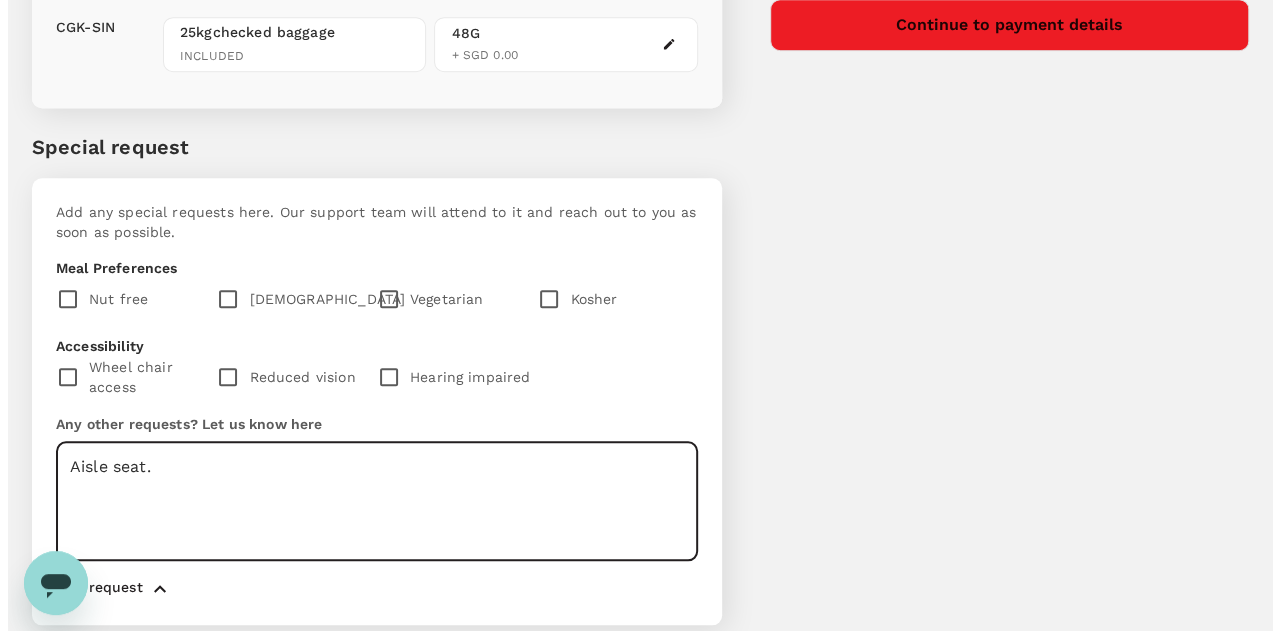 scroll, scrollTop: 346, scrollLeft: 0, axis: vertical 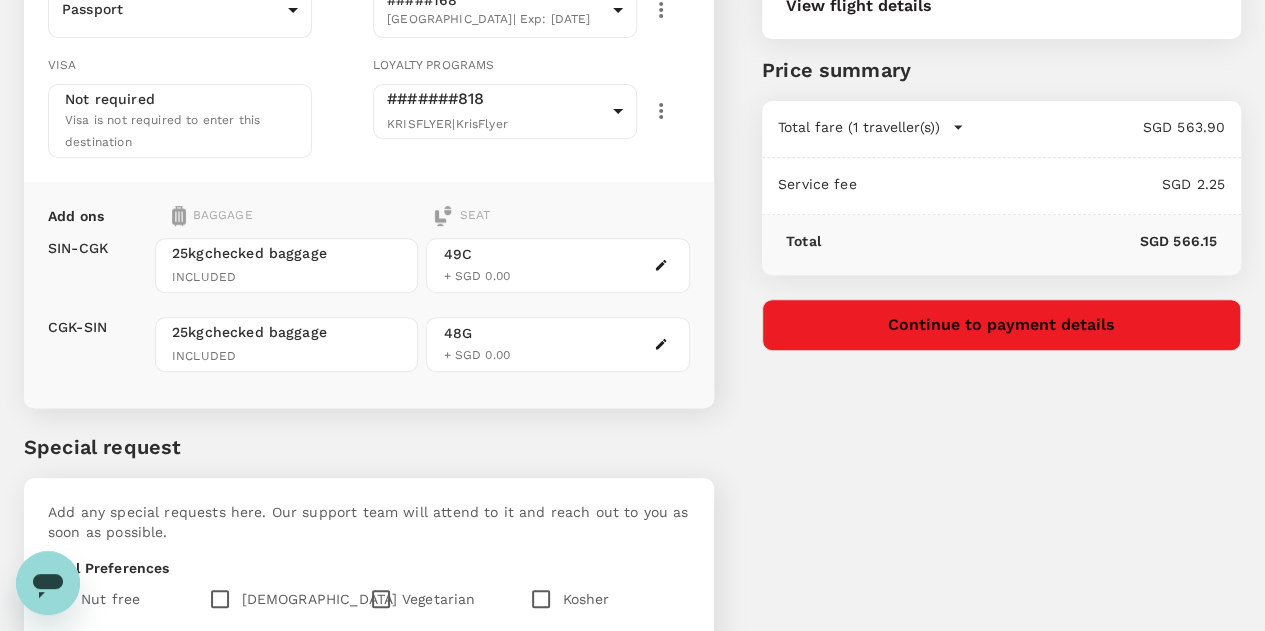 type on "Aisle seat." 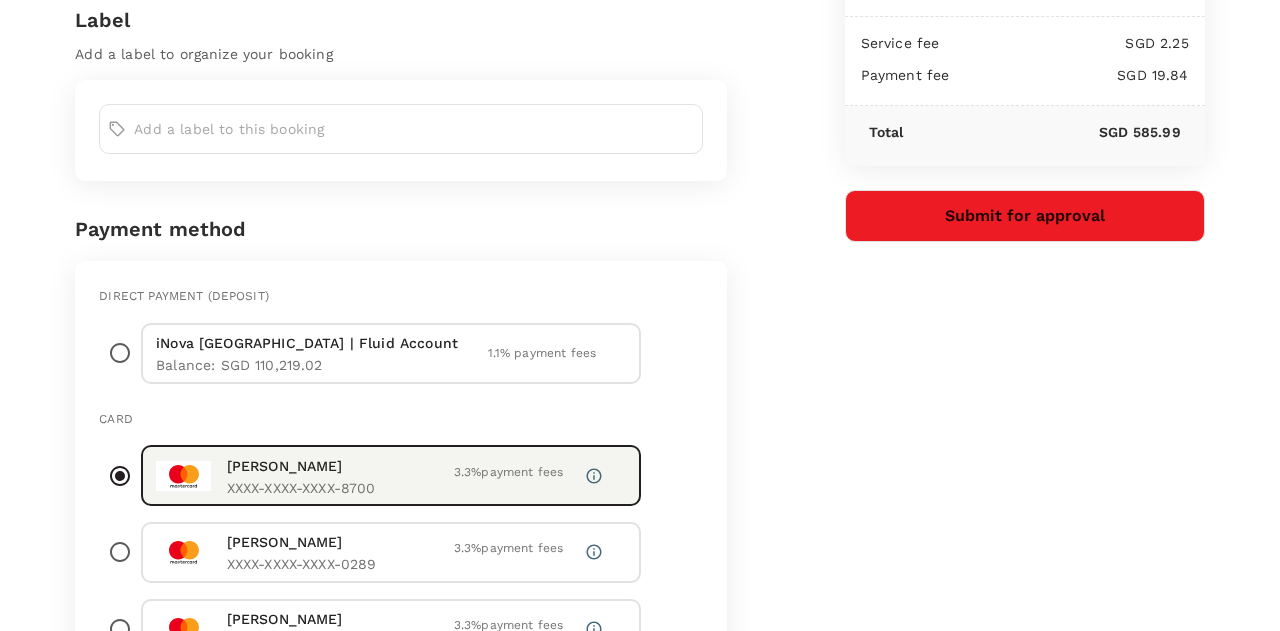 scroll, scrollTop: 600, scrollLeft: 0, axis: vertical 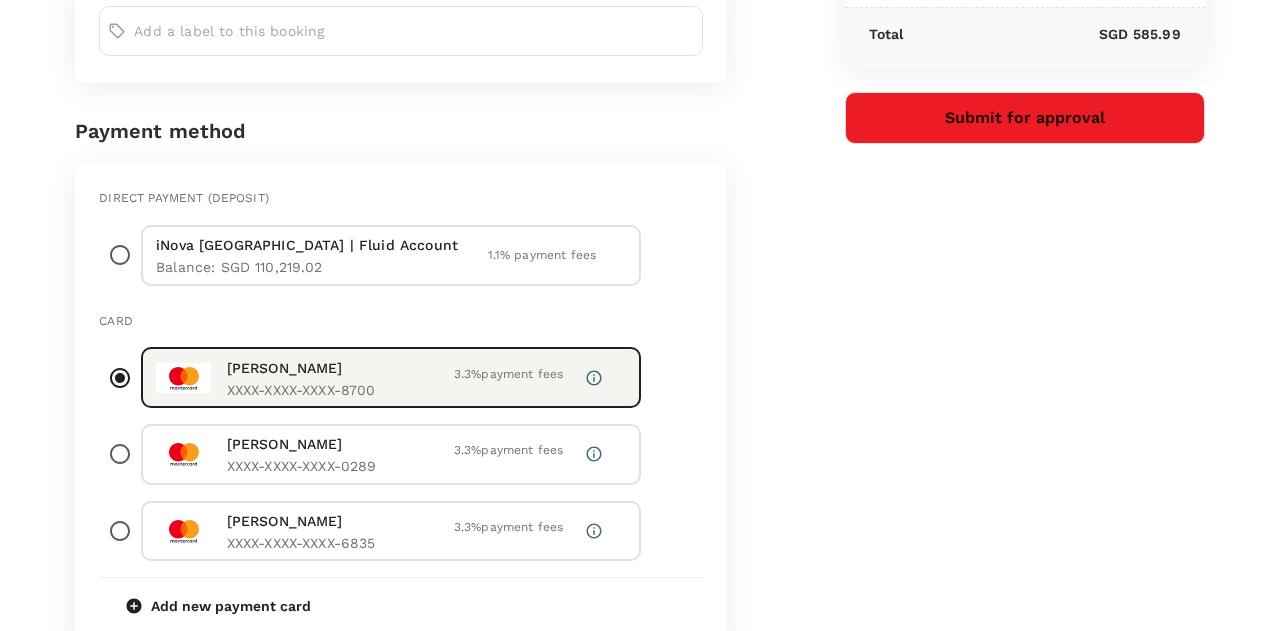 click at bounding box center (120, 255) 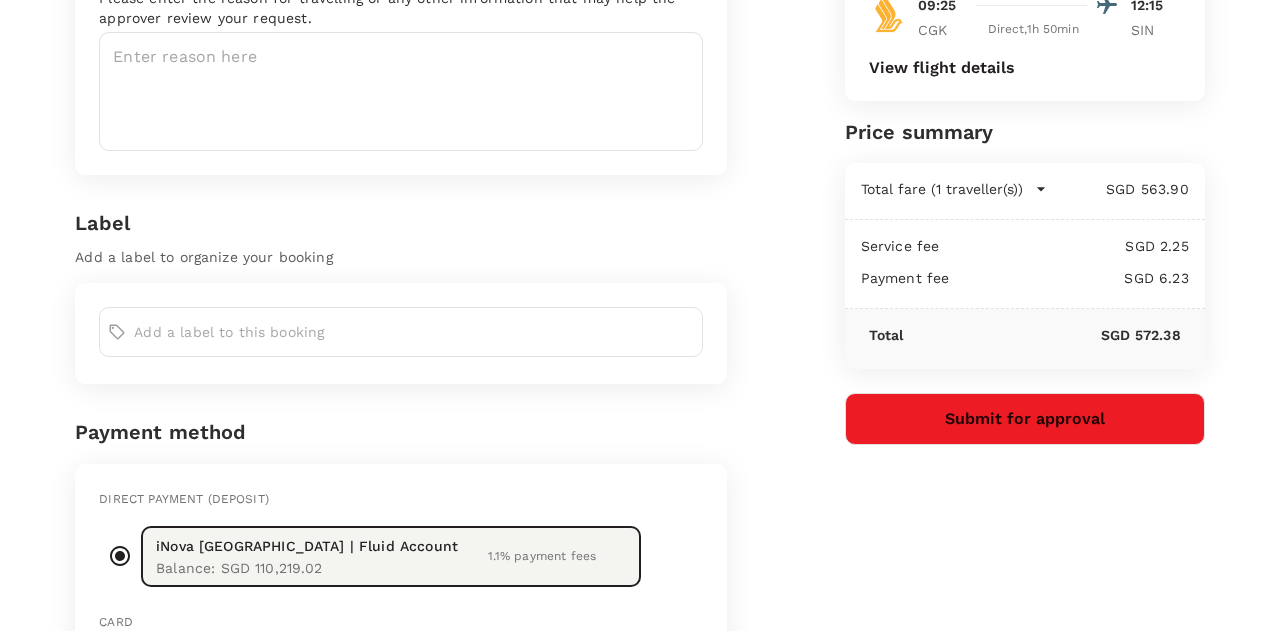 scroll, scrollTop: 0, scrollLeft: 0, axis: both 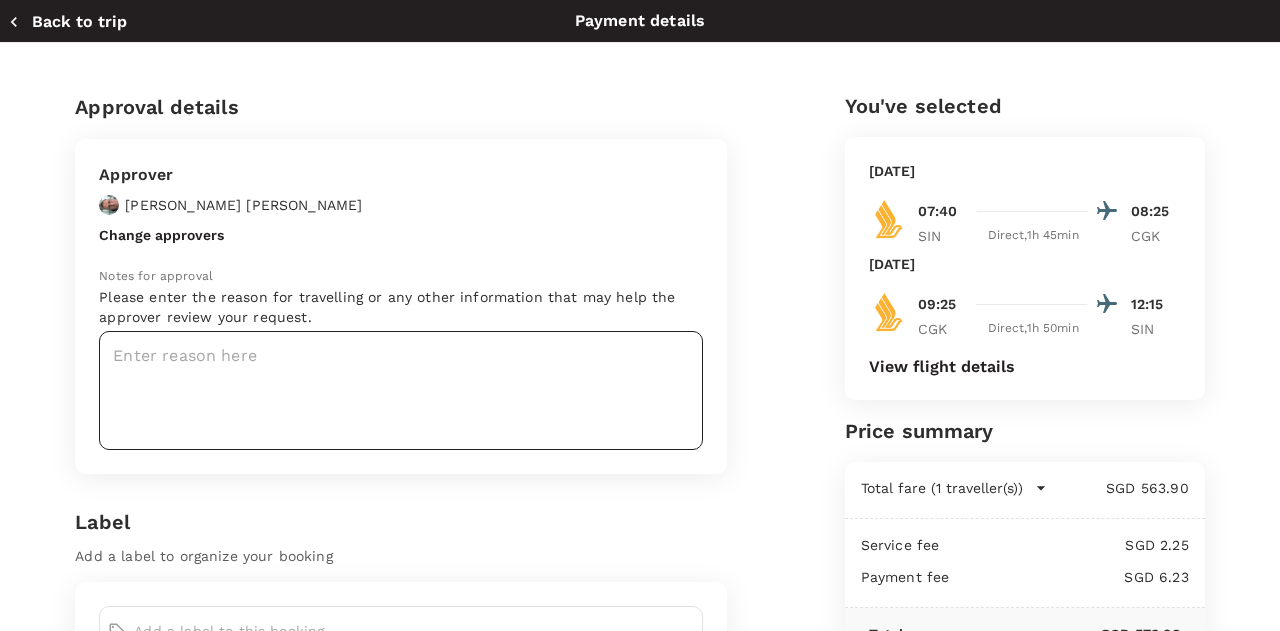 click at bounding box center [401, 390] 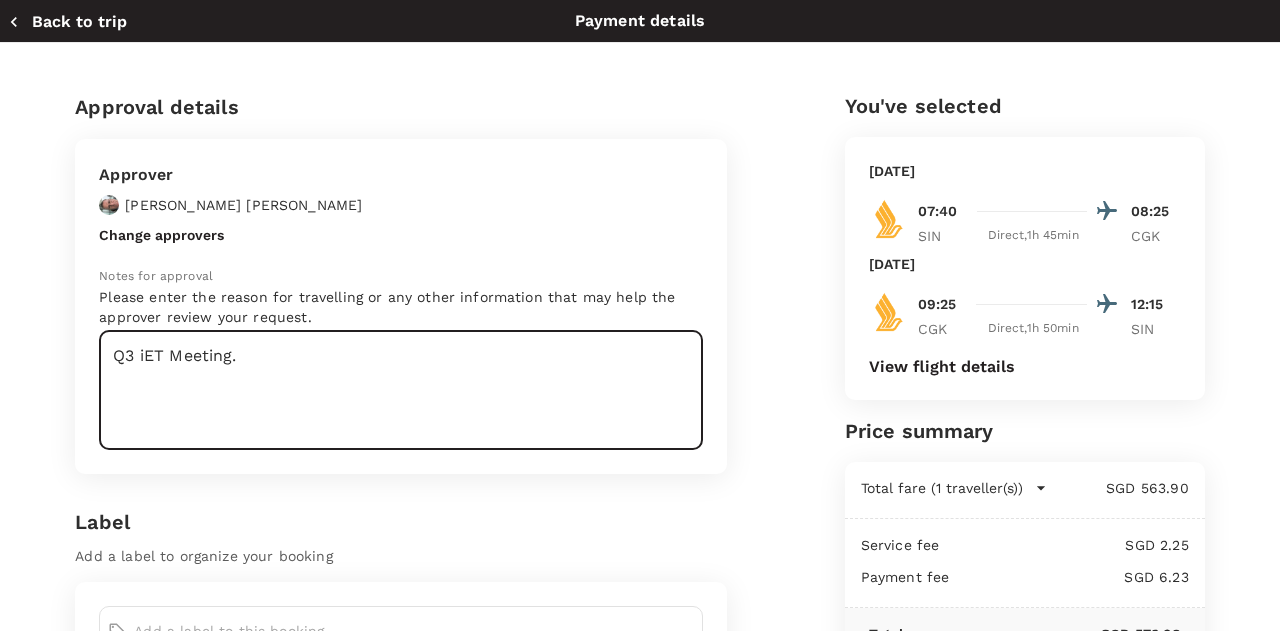 type on "Q3 iET Meeting." 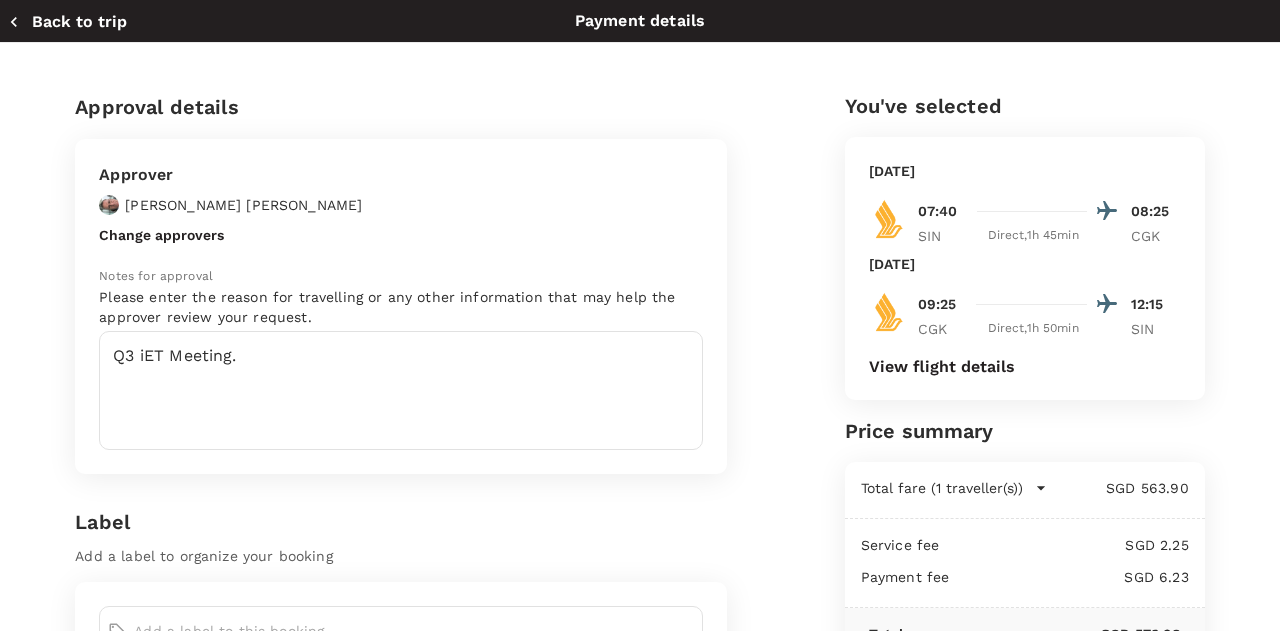 scroll, scrollTop: 172, scrollLeft: 0, axis: vertical 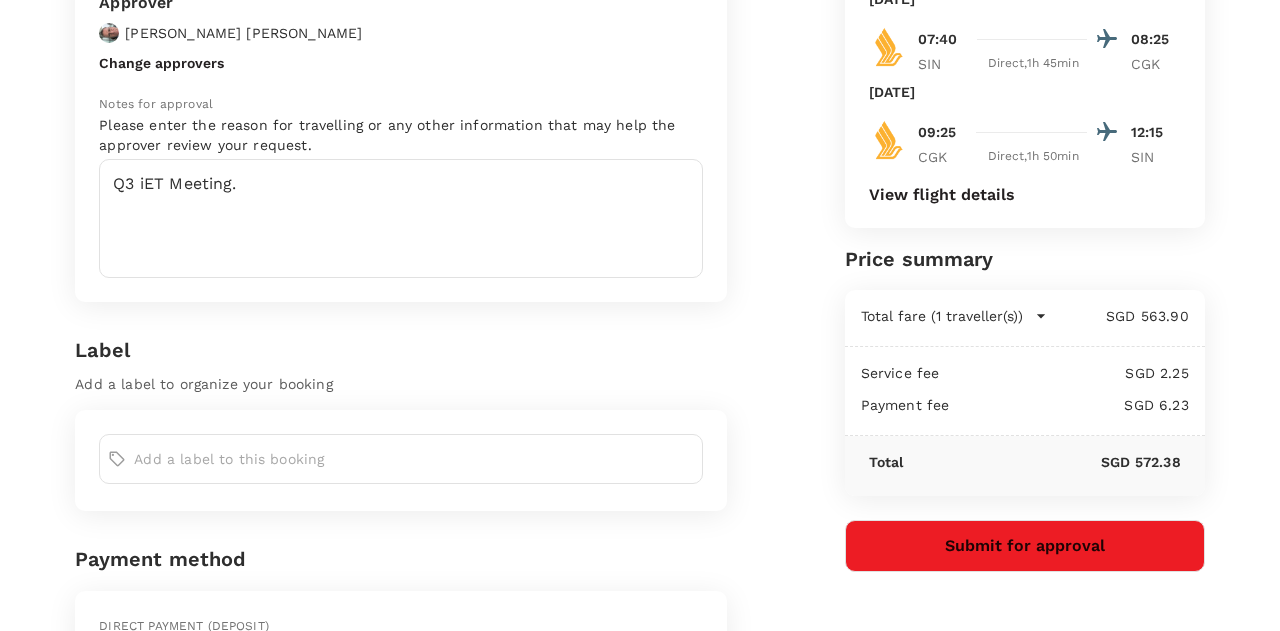 click on "Submit for approval" at bounding box center [1025, 546] 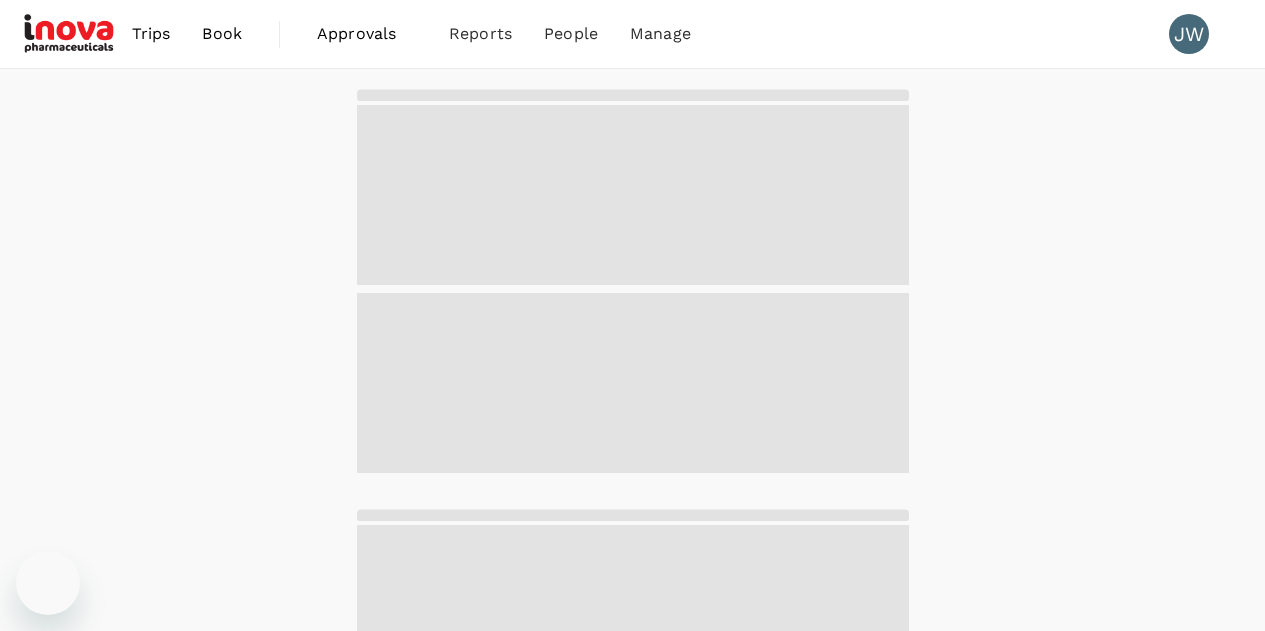 scroll, scrollTop: 0, scrollLeft: 0, axis: both 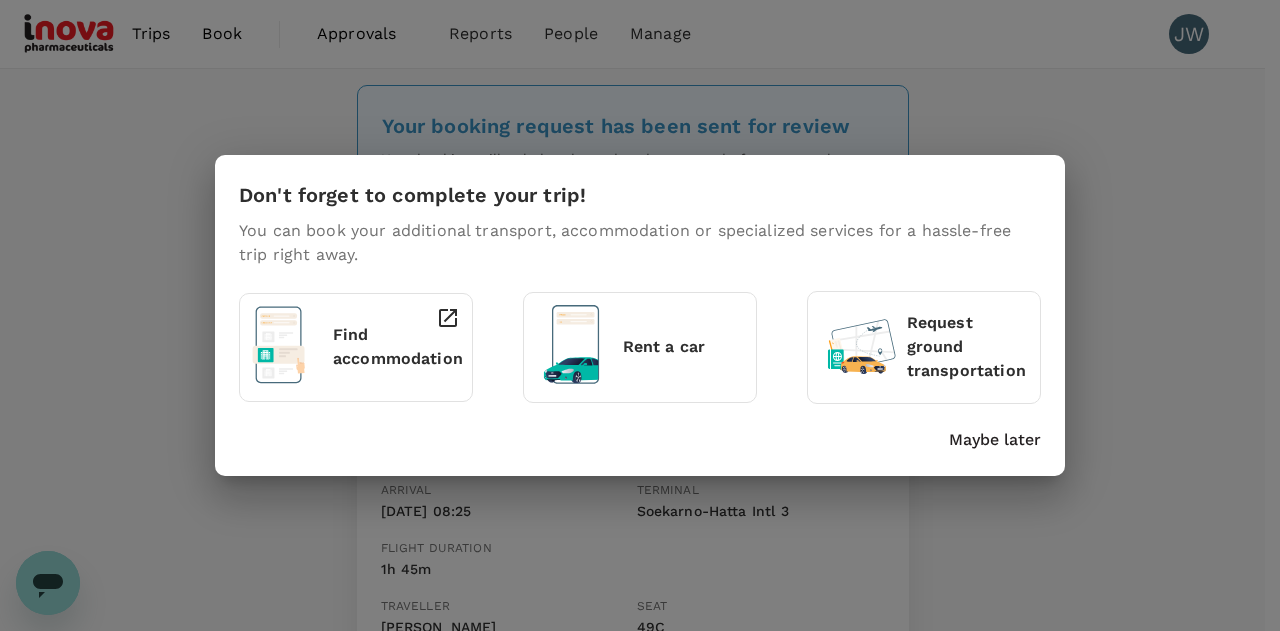click on "Maybe later" at bounding box center [995, 440] 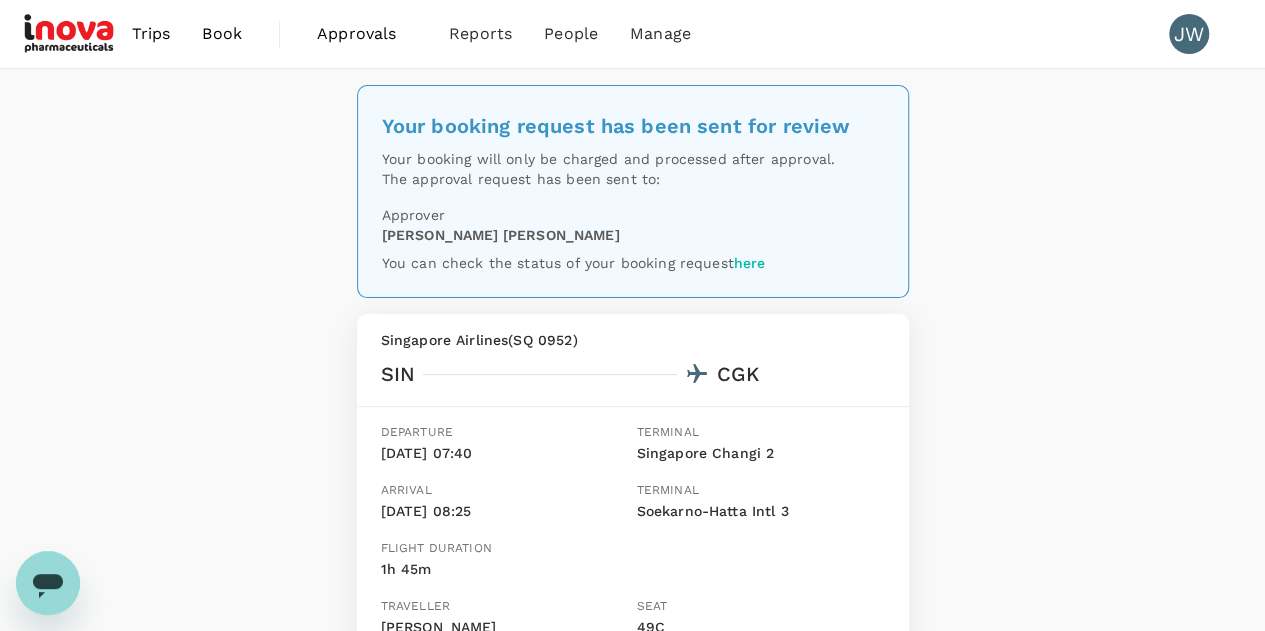 drag, startPoint x: 218, startPoint y: 29, endPoint x: 238, endPoint y: 67, distance: 42.941822 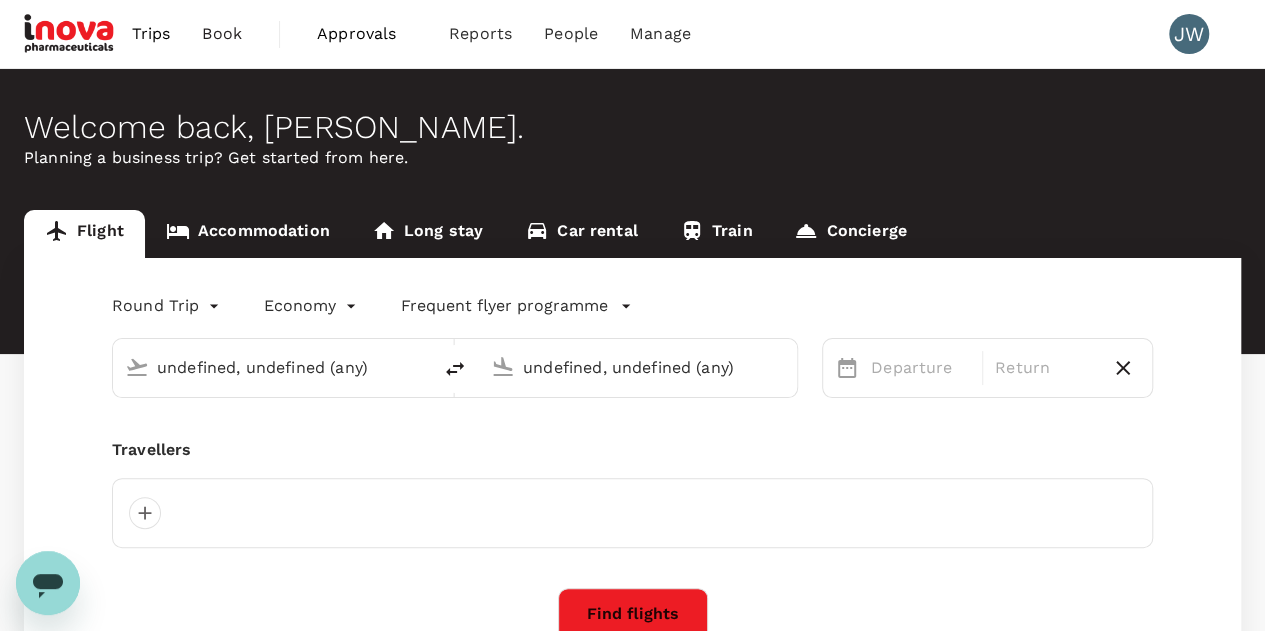type on "Singapore Changi (SIN)" 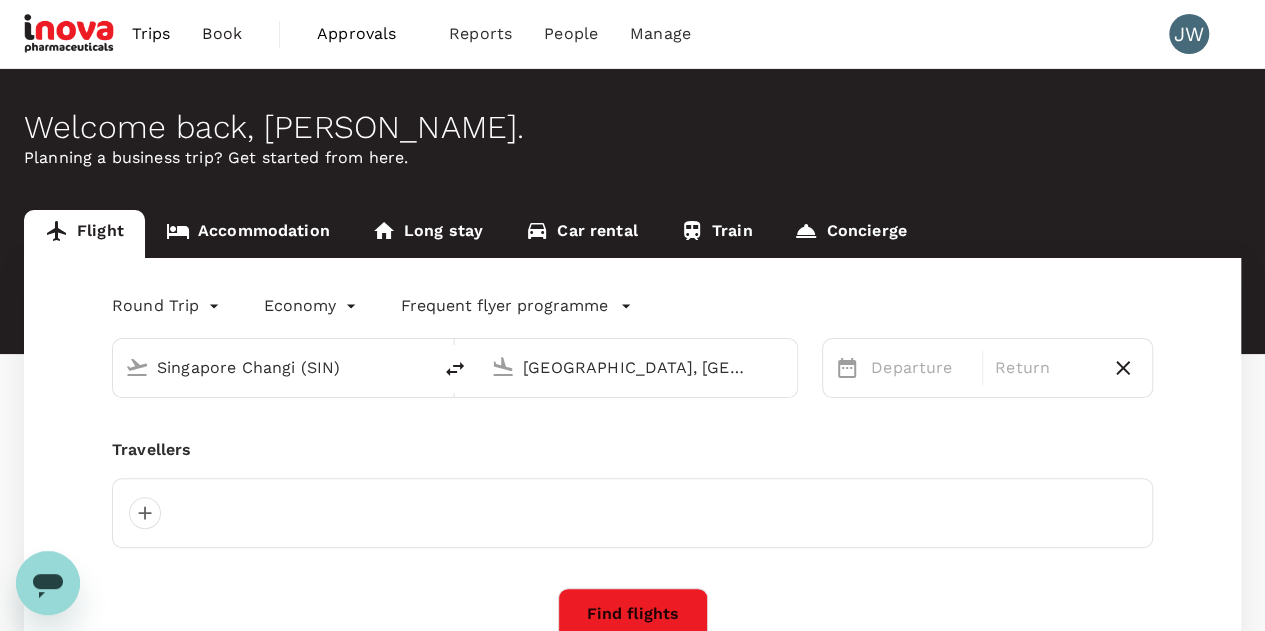 type 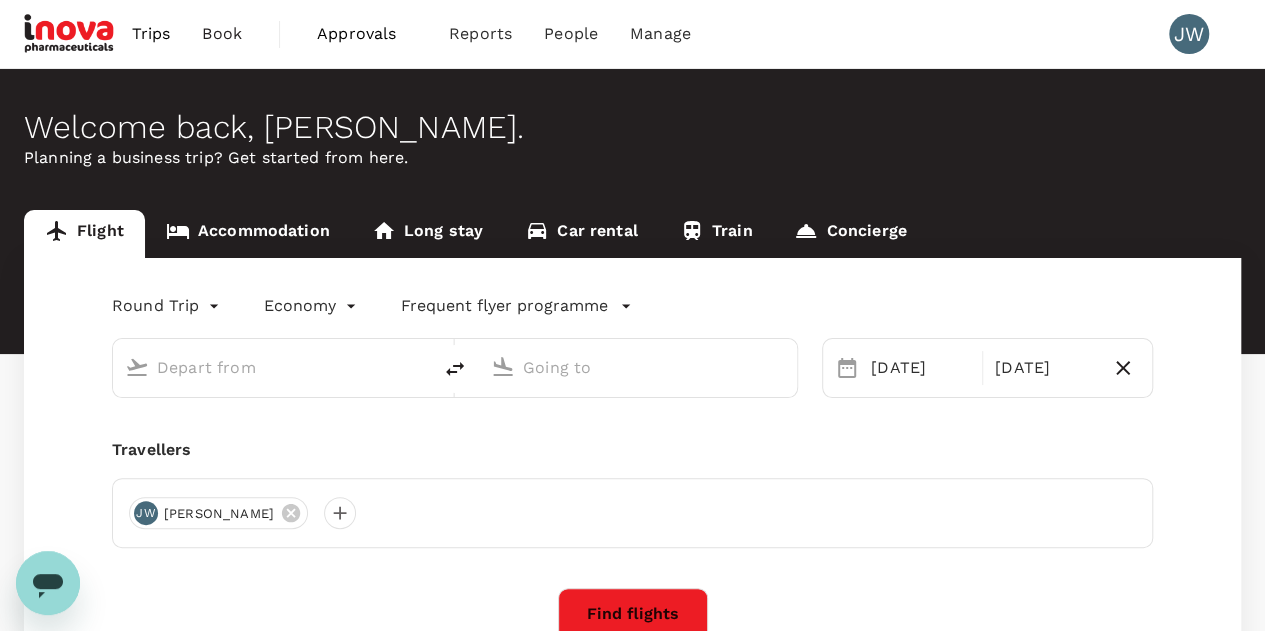 type on "Singapore Changi (SIN)" 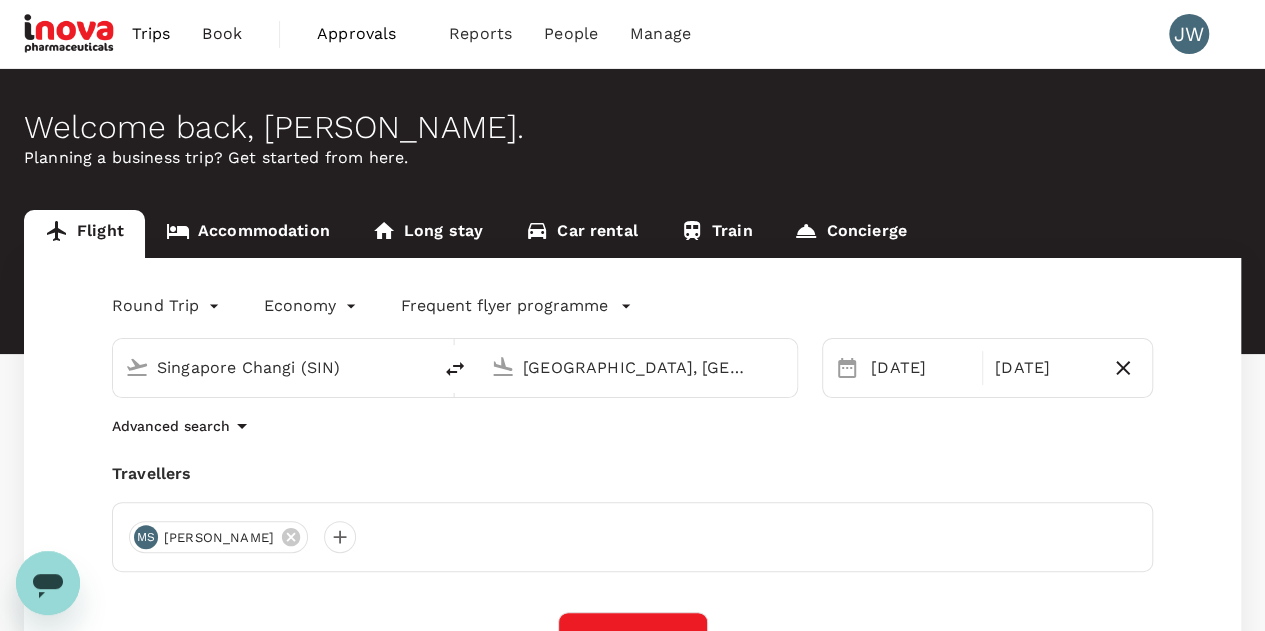 type 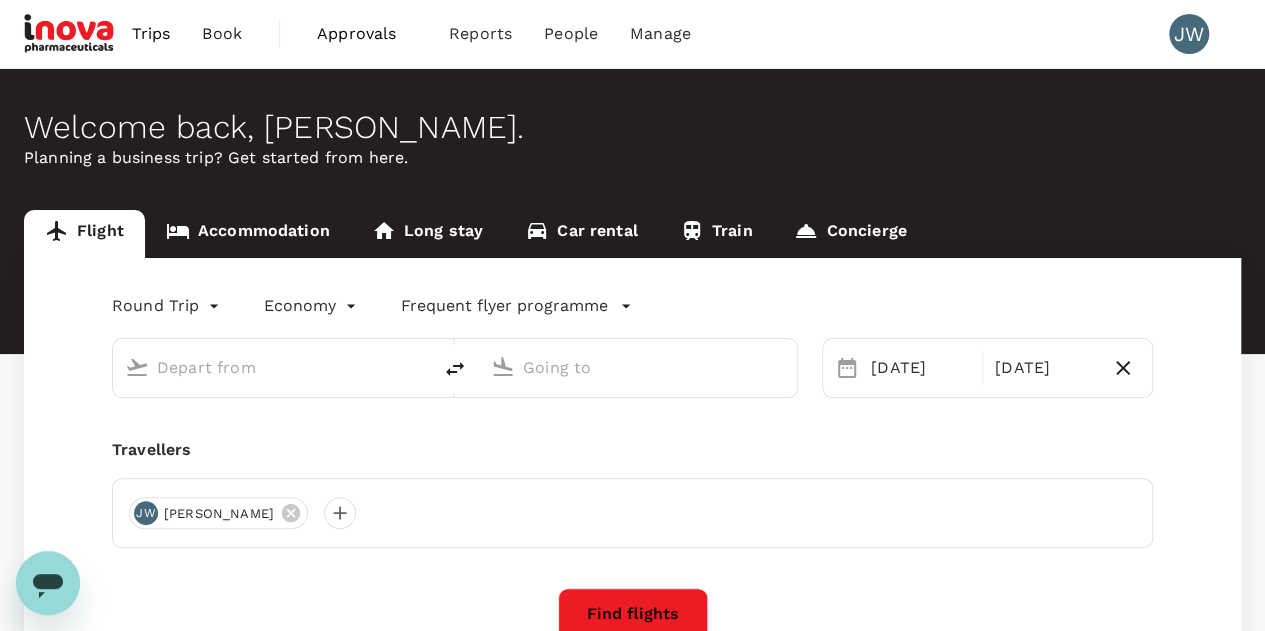 type on "Singapore Changi (SIN)" 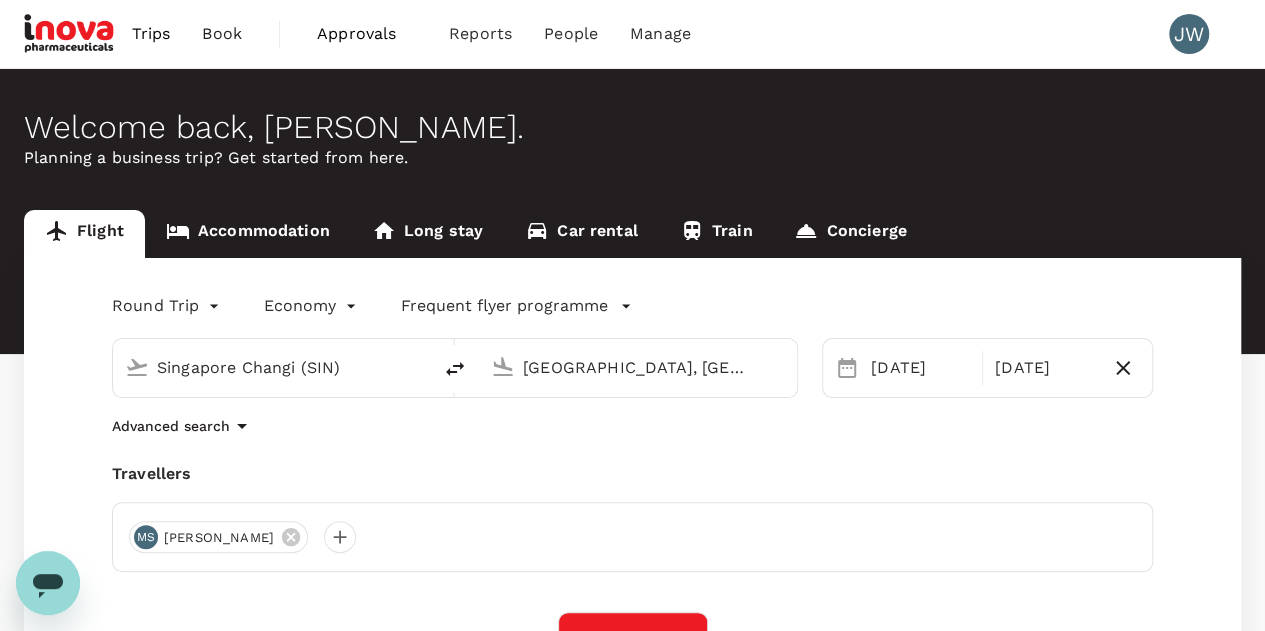 click on "Singapore Changi (SIN)" at bounding box center (273, 367) 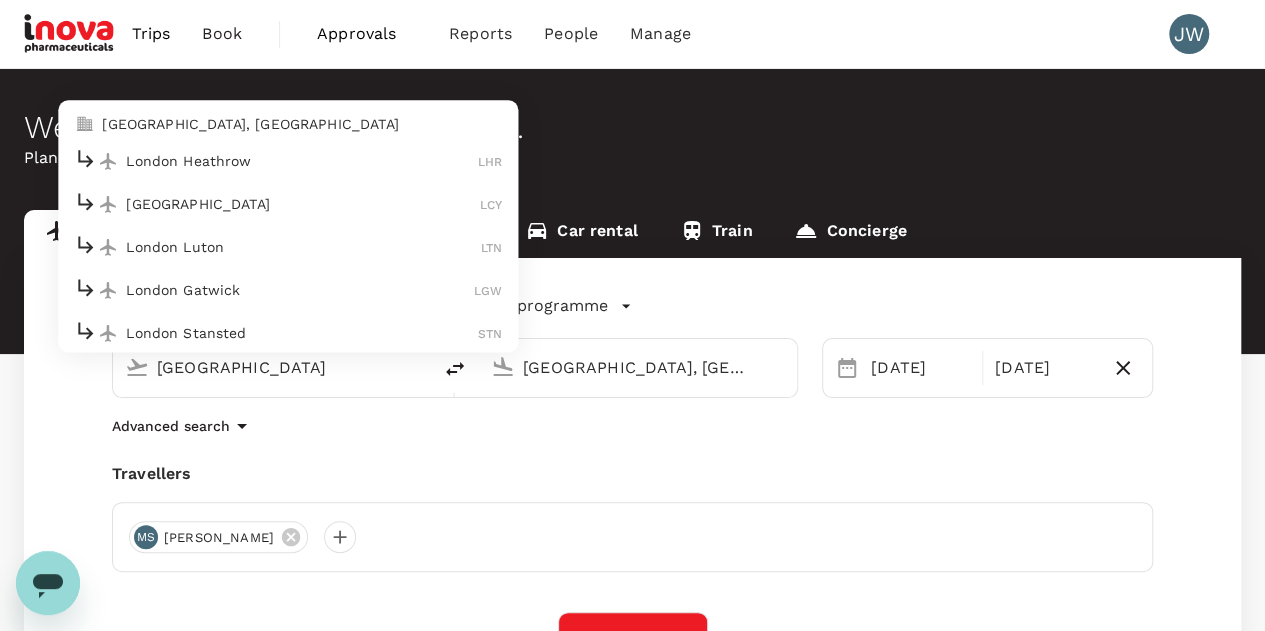 click on "London Heathrow" at bounding box center [302, 162] 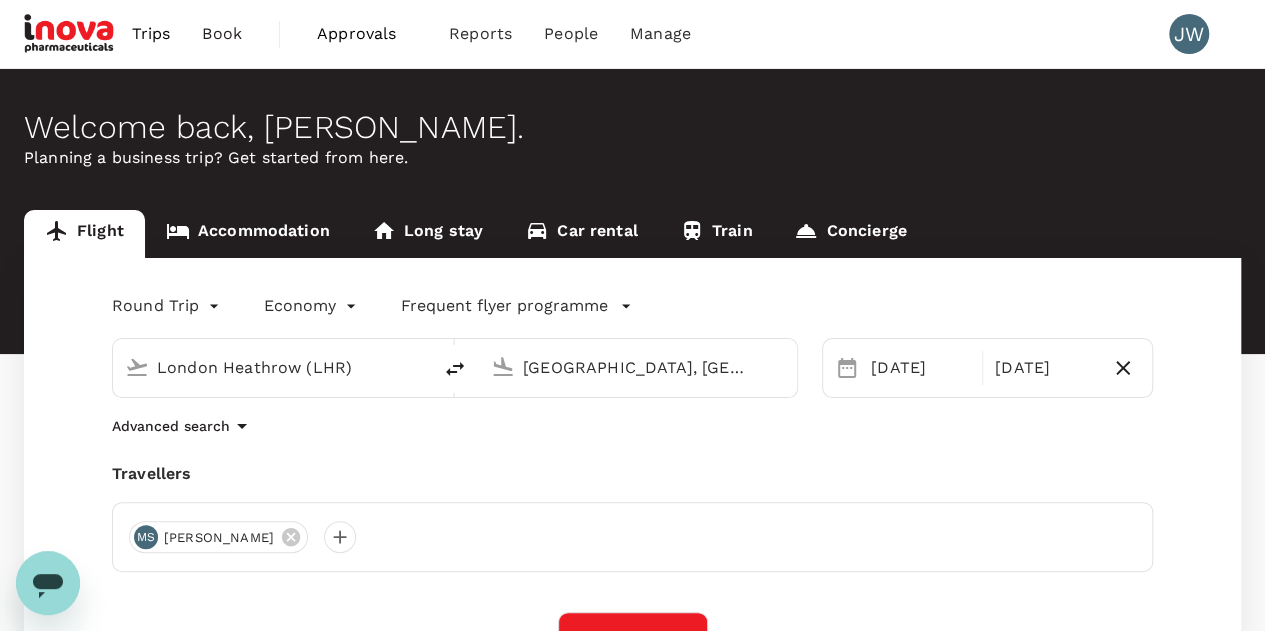scroll, scrollTop: 300, scrollLeft: 0, axis: vertical 